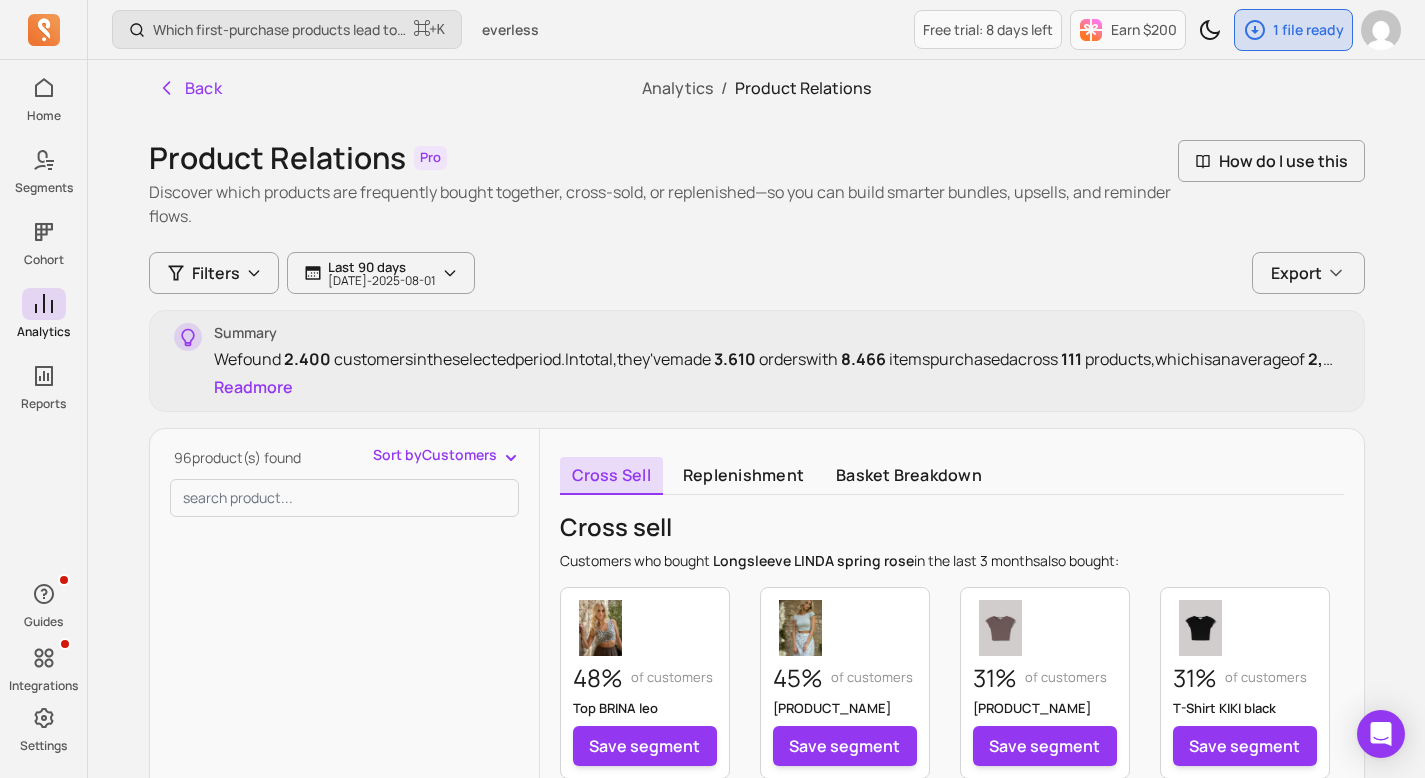 scroll, scrollTop: 426, scrollLeft: 0, axis: vertical 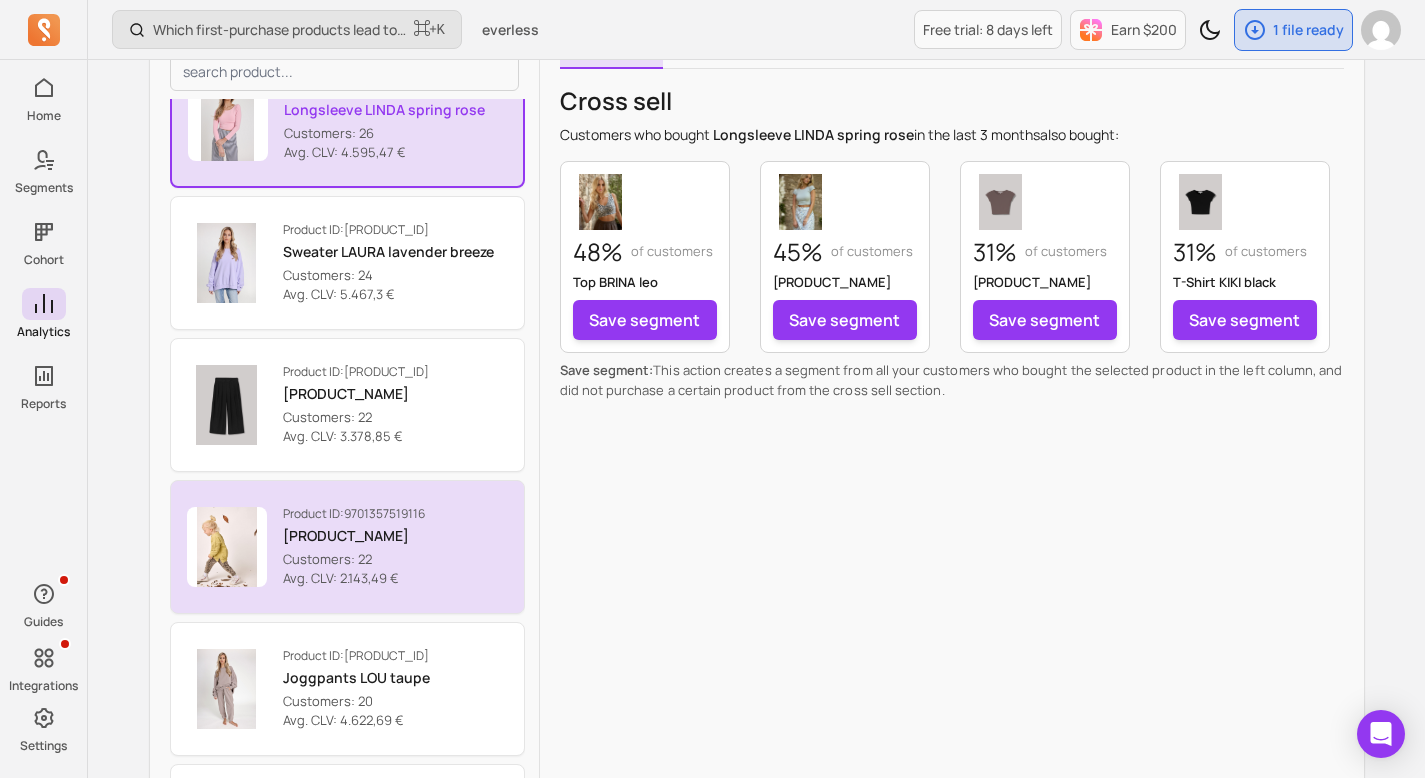 click on "[PRODUCT_NAME]" at bounding box center [354, 536] 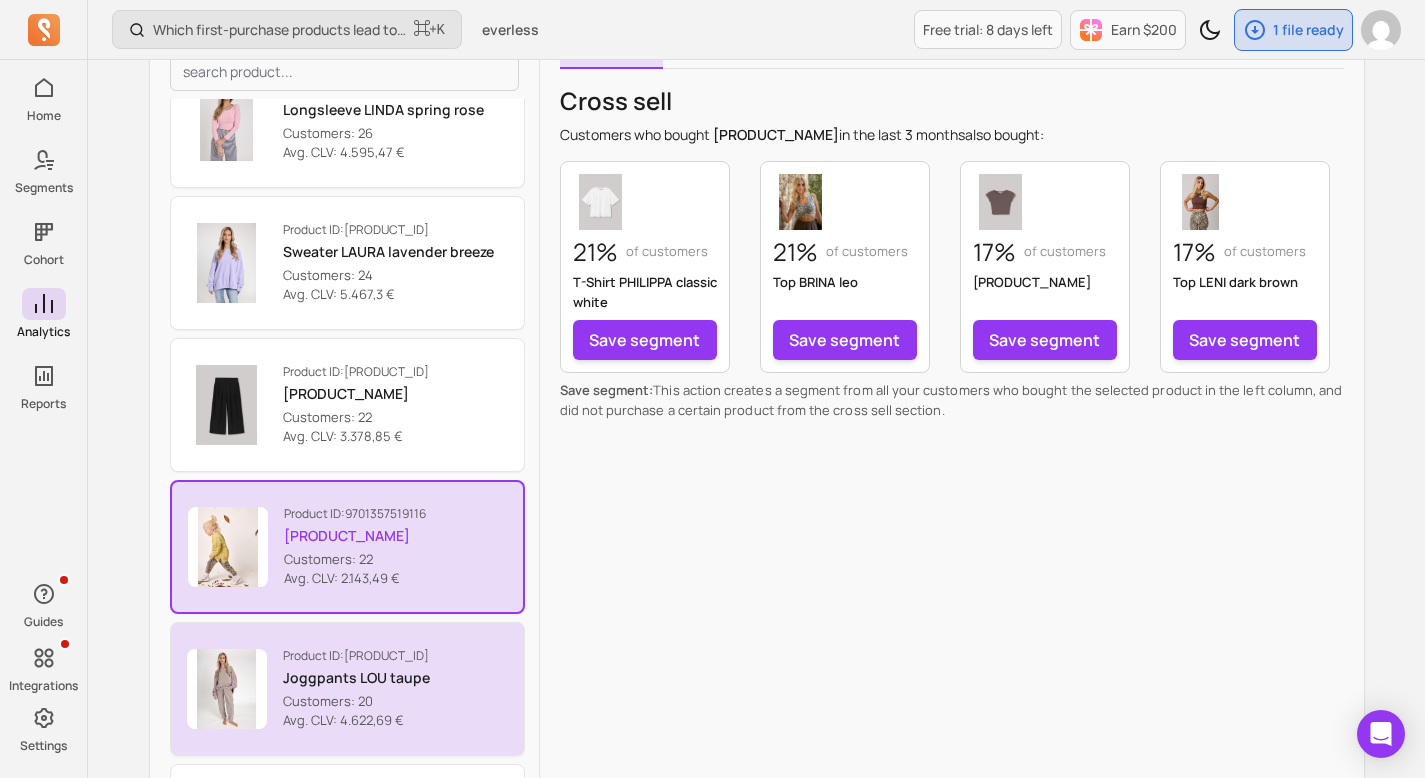 click on "Joggpants LOU taupe" at bounding box center (356, 678) 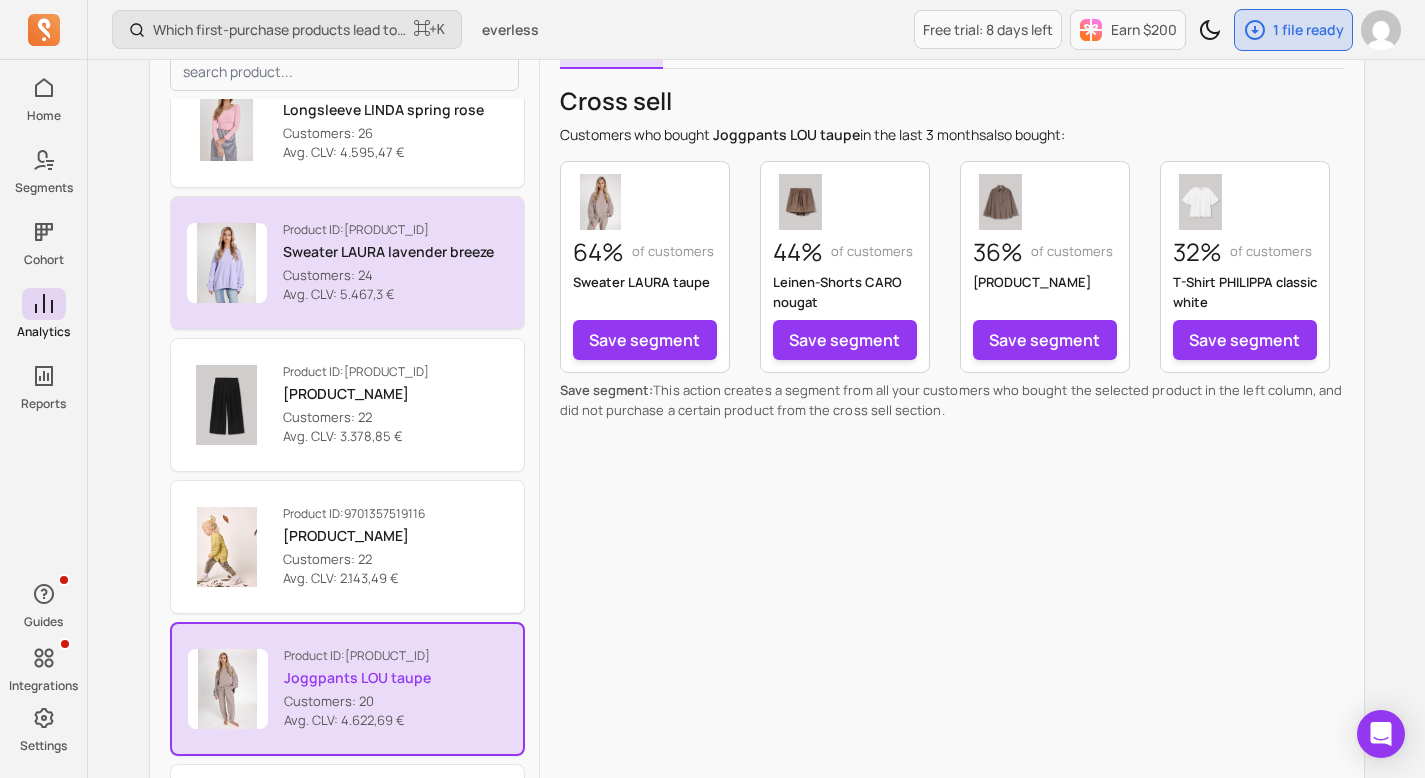 click on "Sweater LAURA lavender breeze" at bounding box center [388, 252] 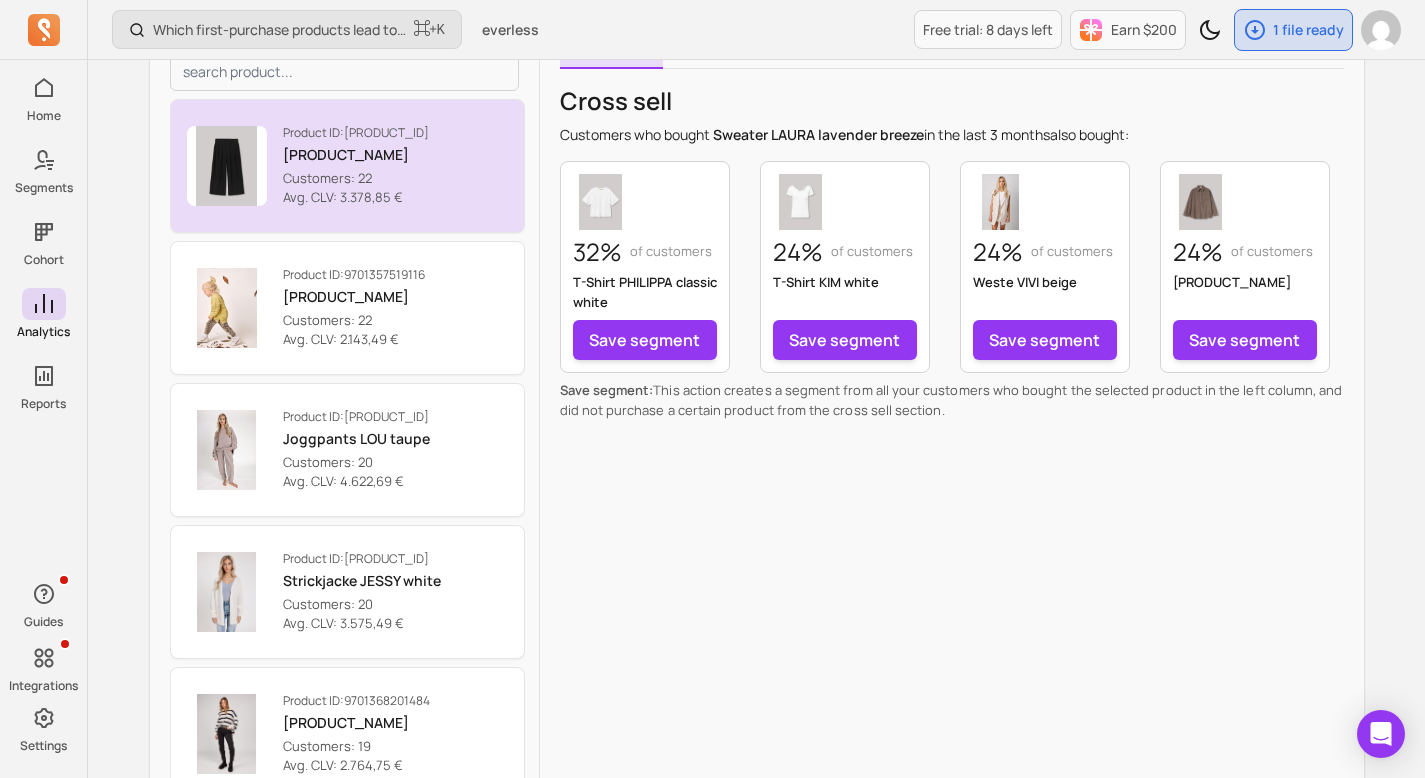 scroll, scrollTop: 7817, scrollLeft: 0, axis: vertical 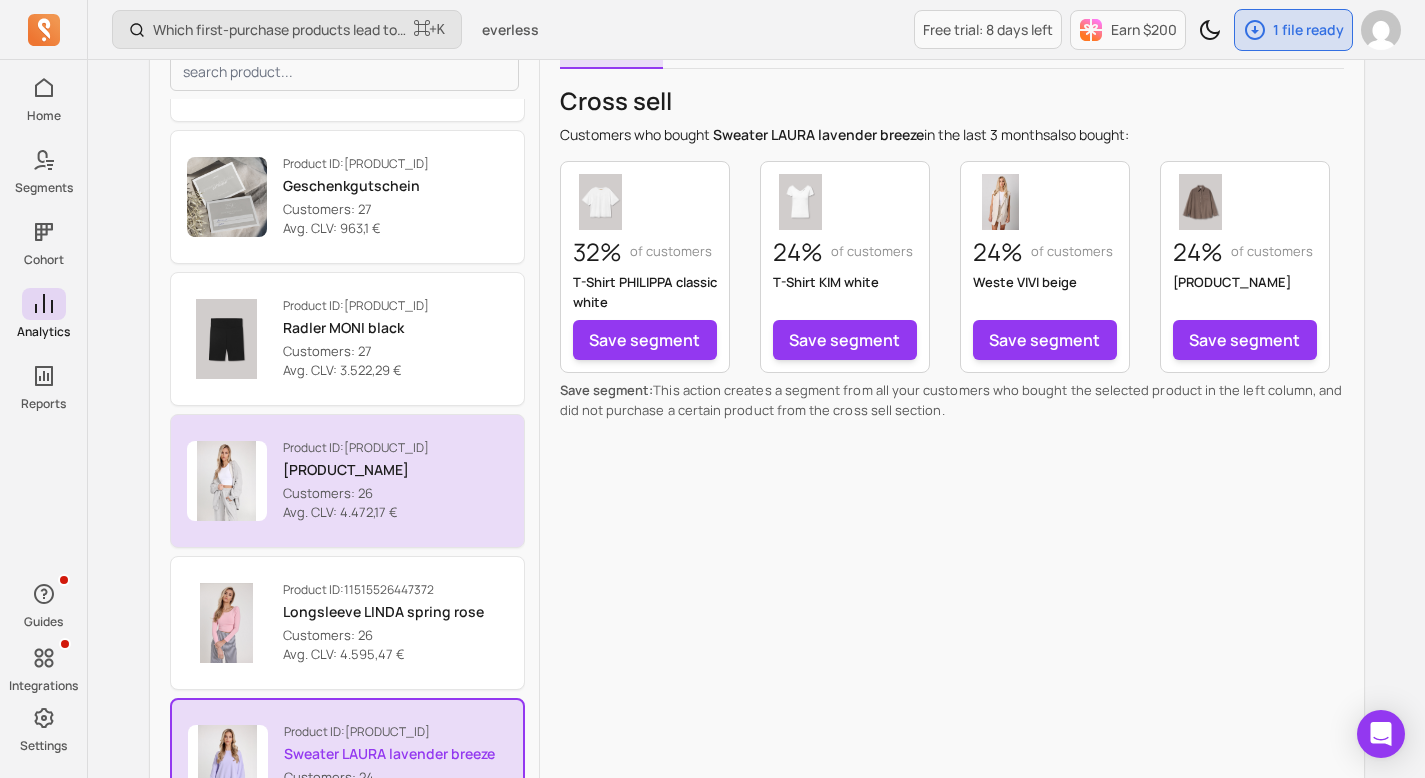 click on "[PRODUCT_NAME]" at bounding box center [356, 470] 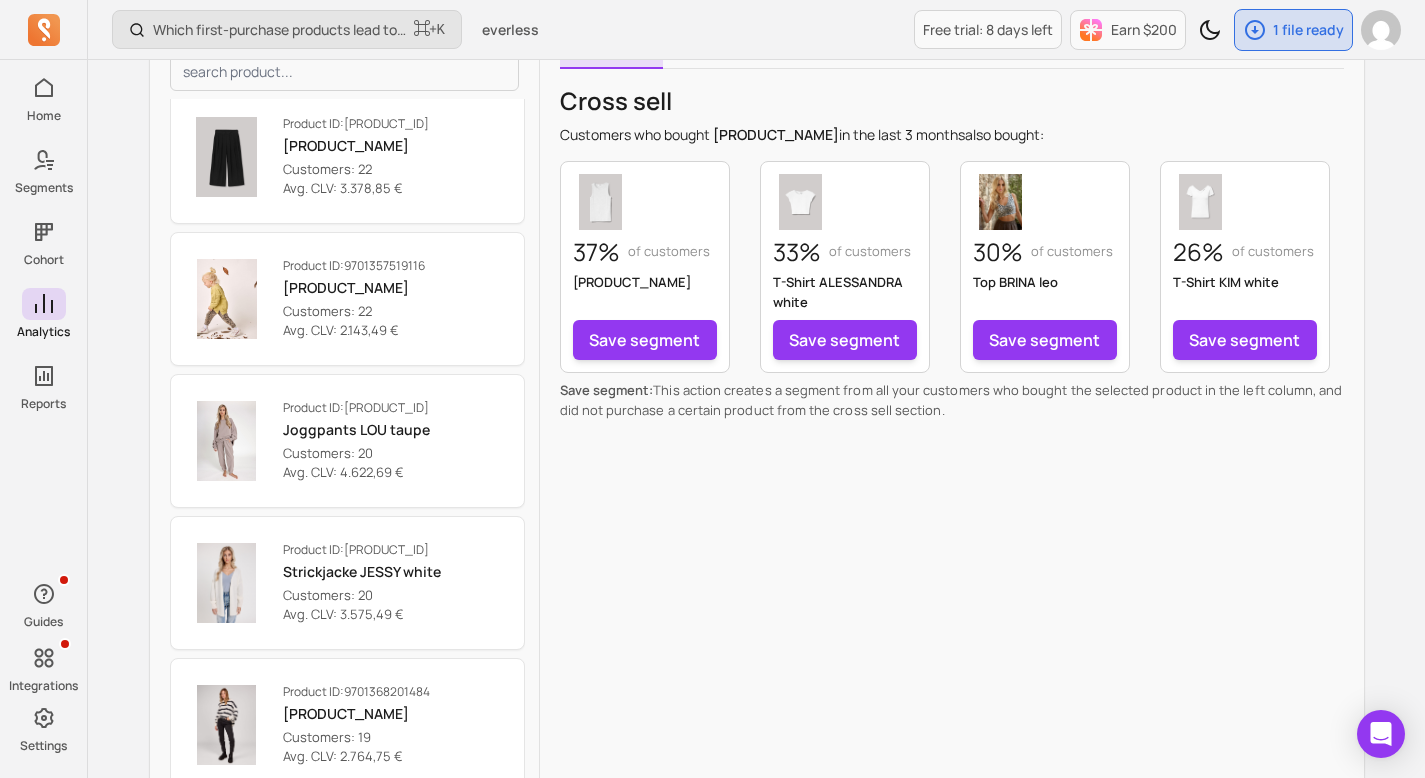scroll, scrollTop: 7824, scrollLeft: 0, axis: vertical 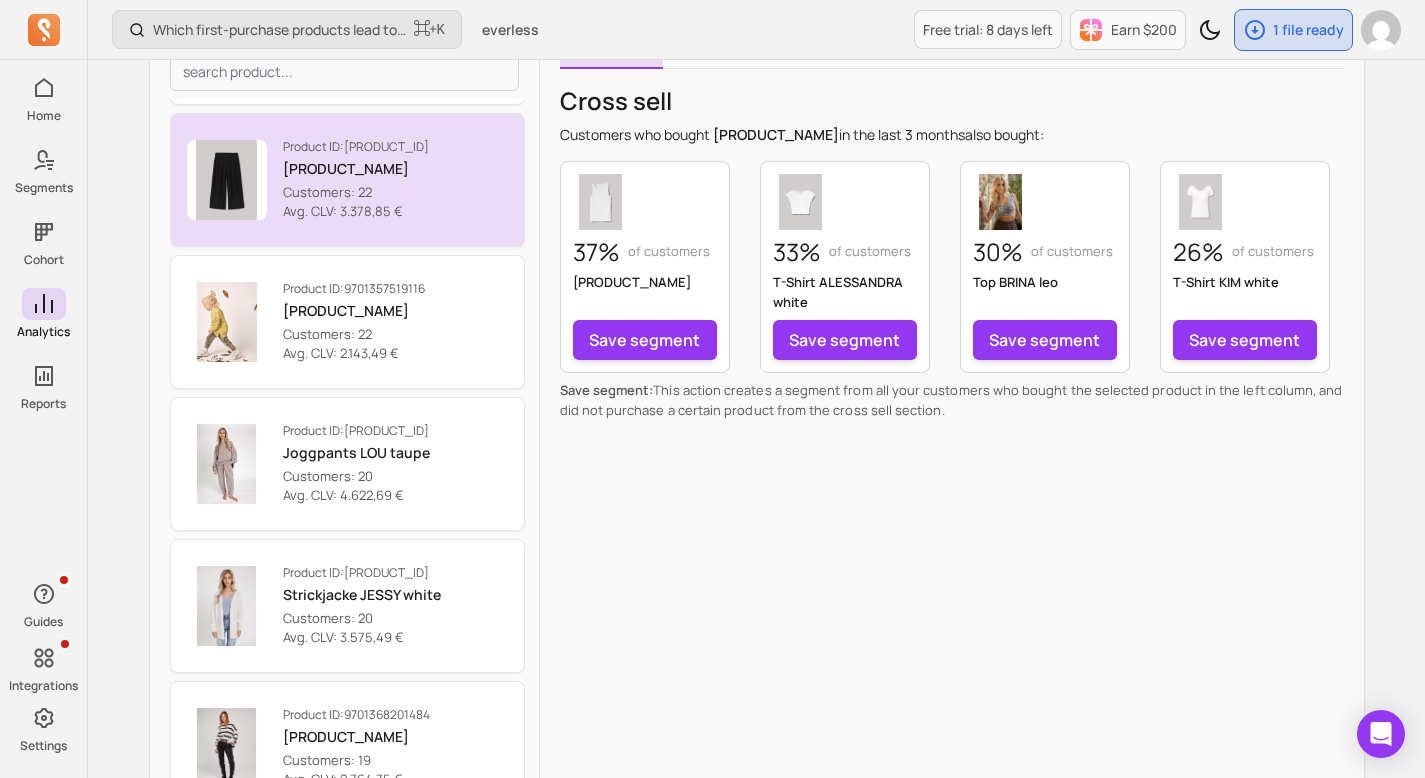click on "[PRODUCT_NAME]" at bounding box center [356, 169] 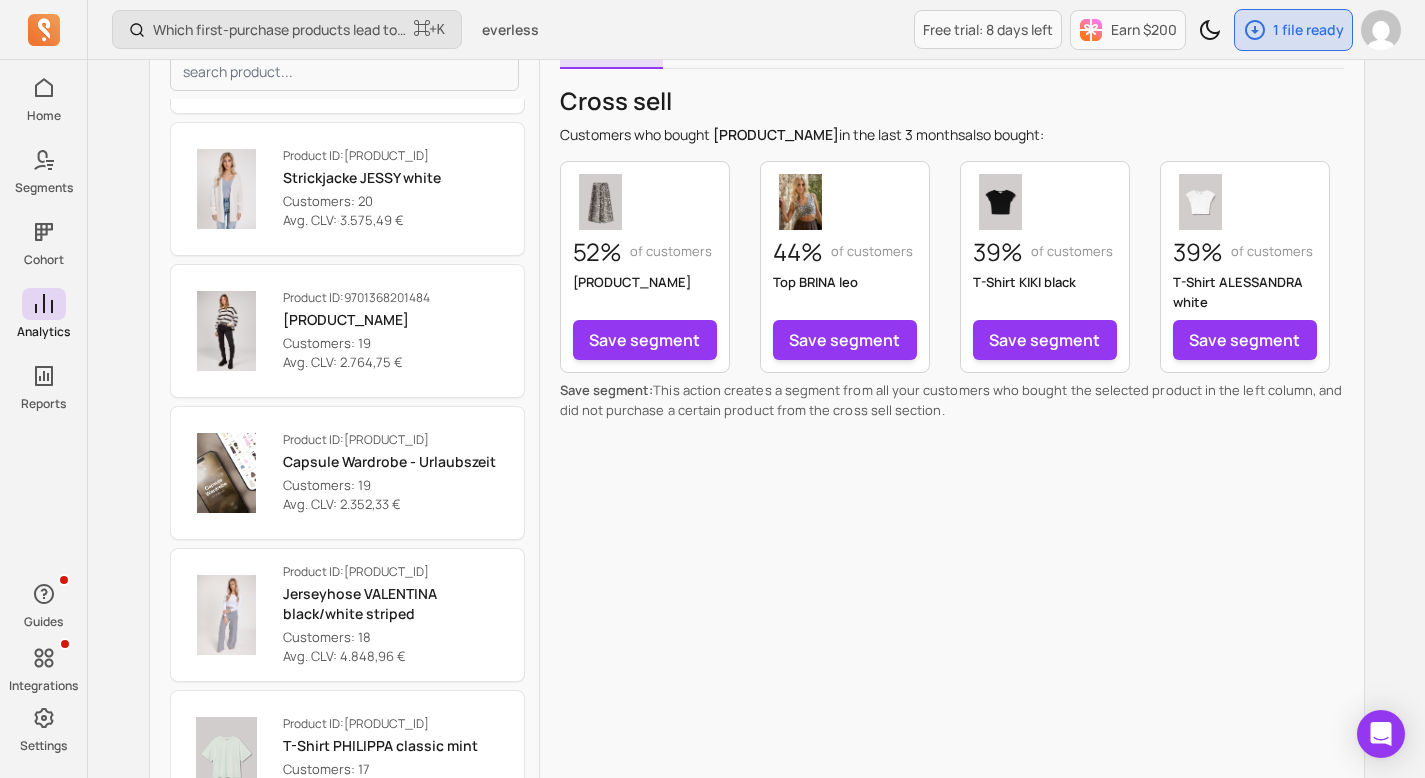 scroll, scrollTop: 8231, scrollLeft: 0, axis: vertical 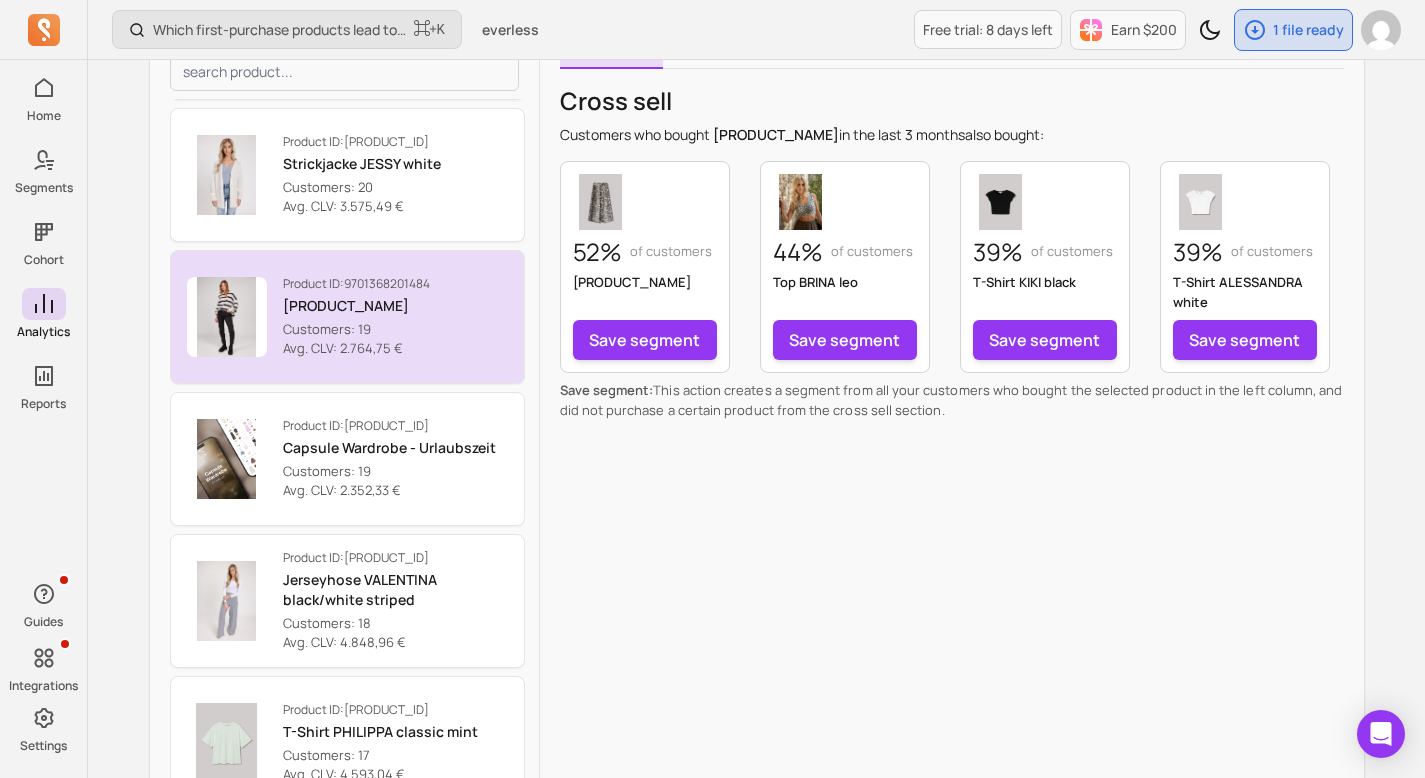 click on "[PRODUCT_NAME]" at bounding box center (356, 306) 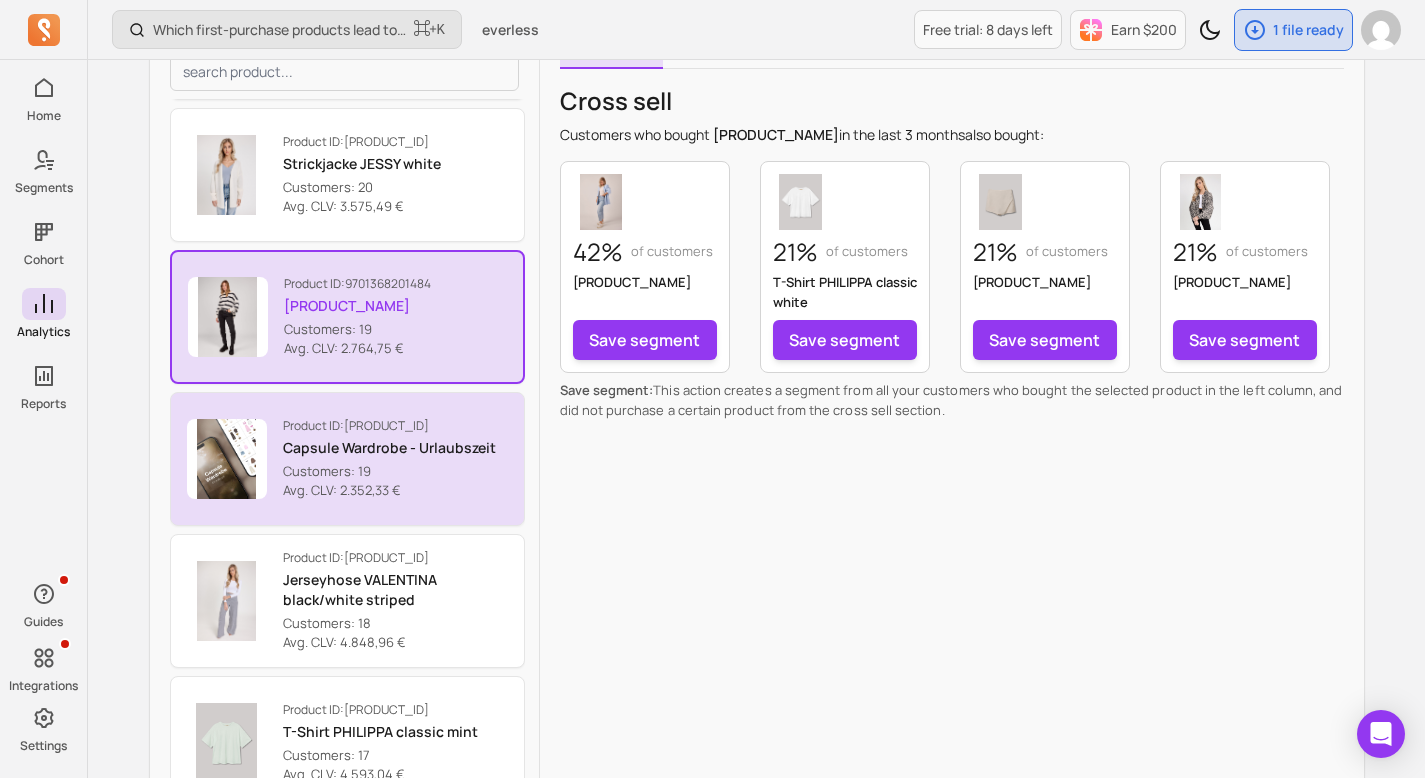 click on "Capsule Wardrobe - Urlaubszeit" at bounding box center (389, 448) 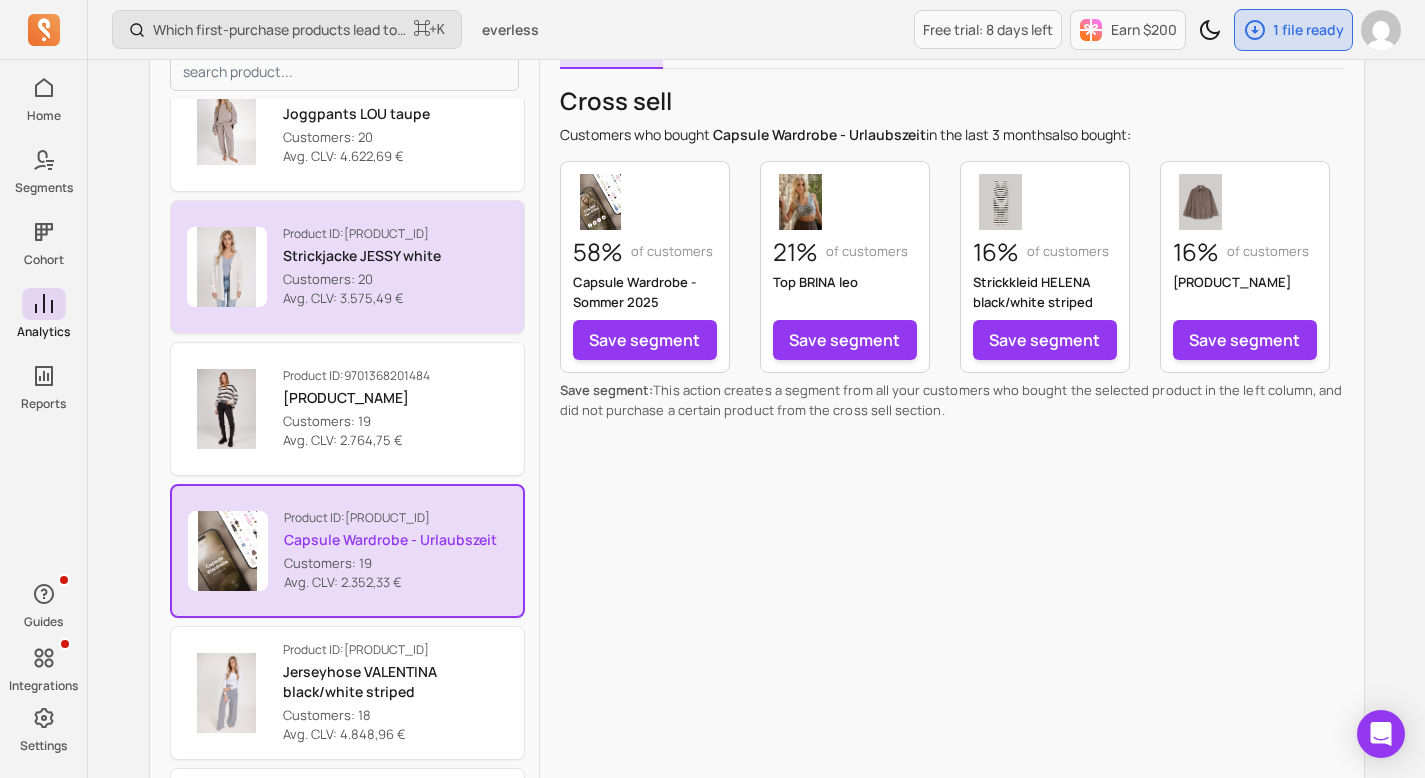 scroll, scrollTop: 8139, scrollLeft: 0, axis: vertical 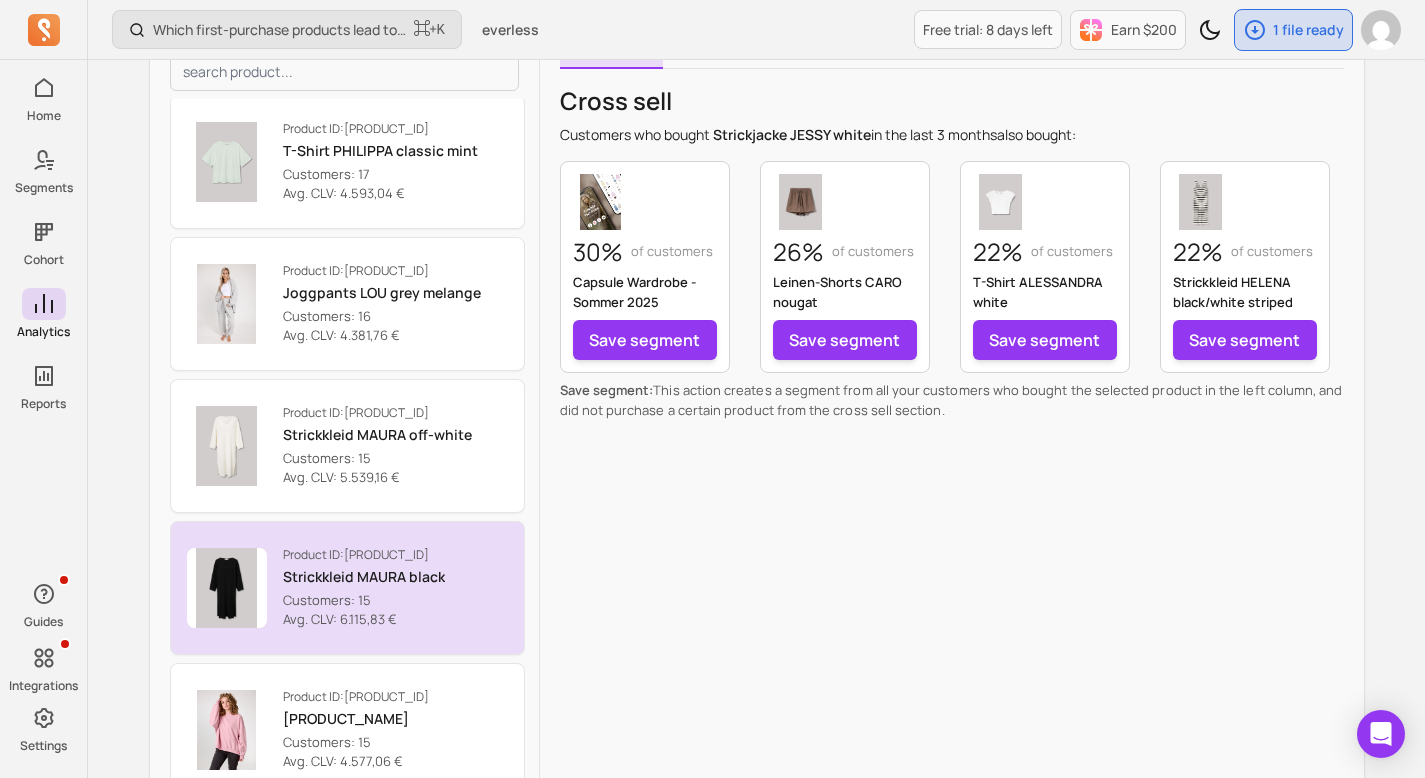 click on "Strickkleid MAURA black" at bounding box center (364, 577) 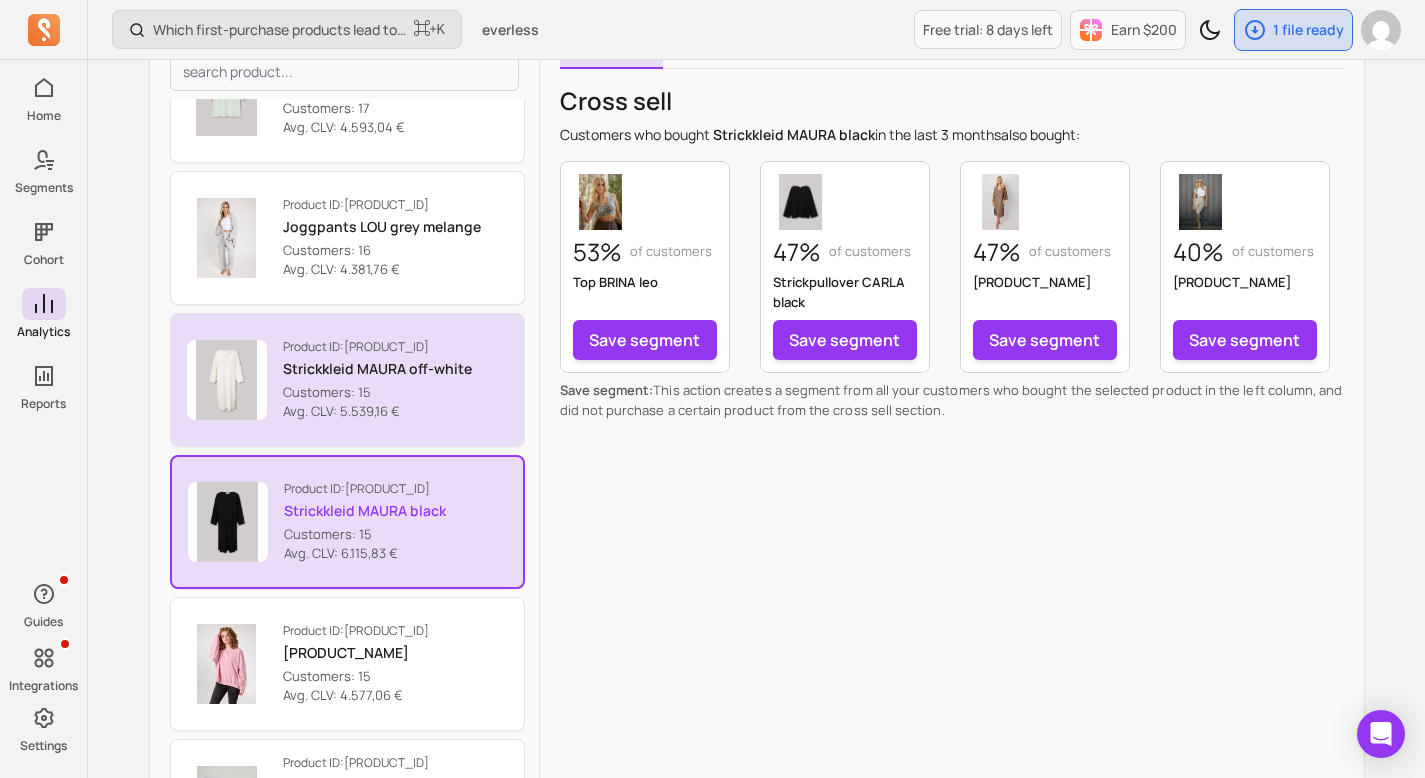 scroll, scrollTop: 8885, scrollLeft: 0, axis: vertical 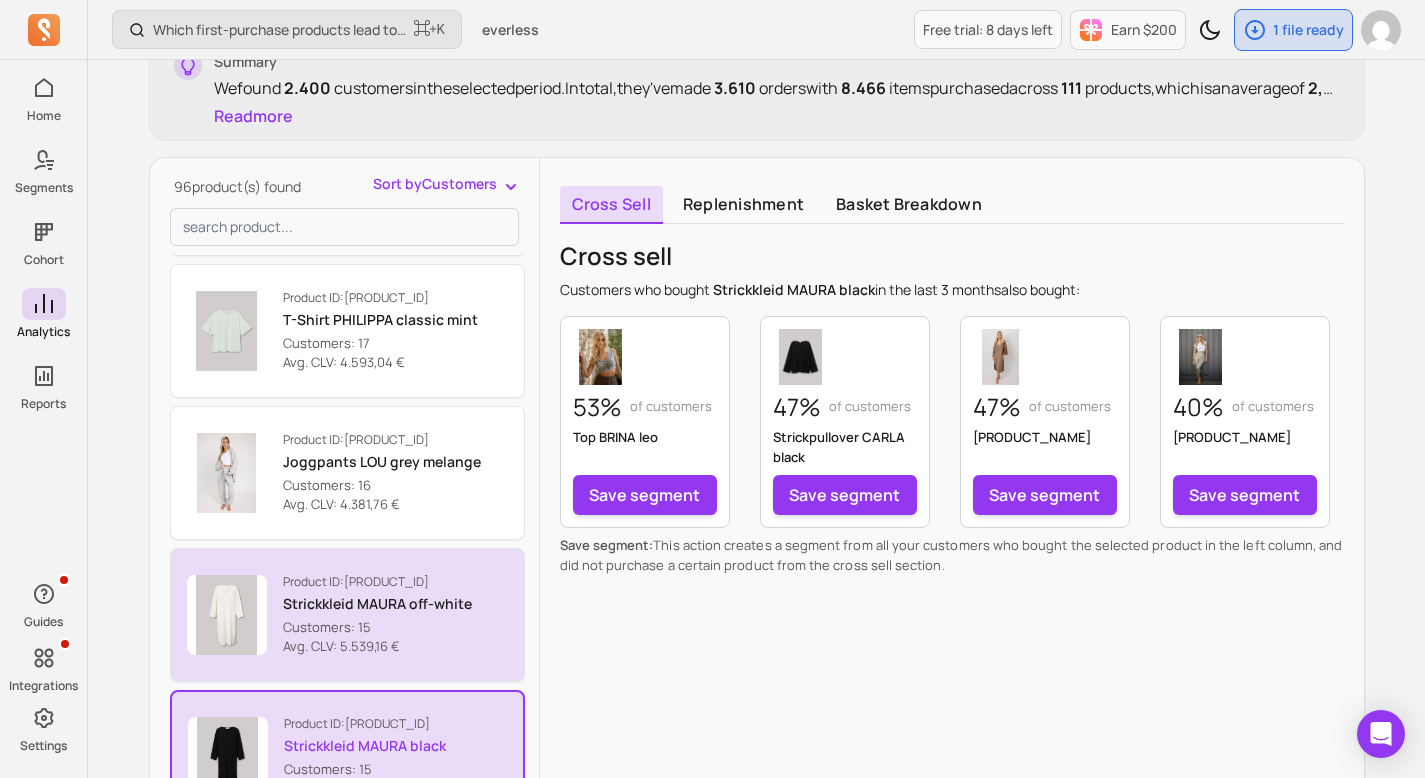 click on "Strickkleid MAURA off-white" at bounding box center [377, 604] 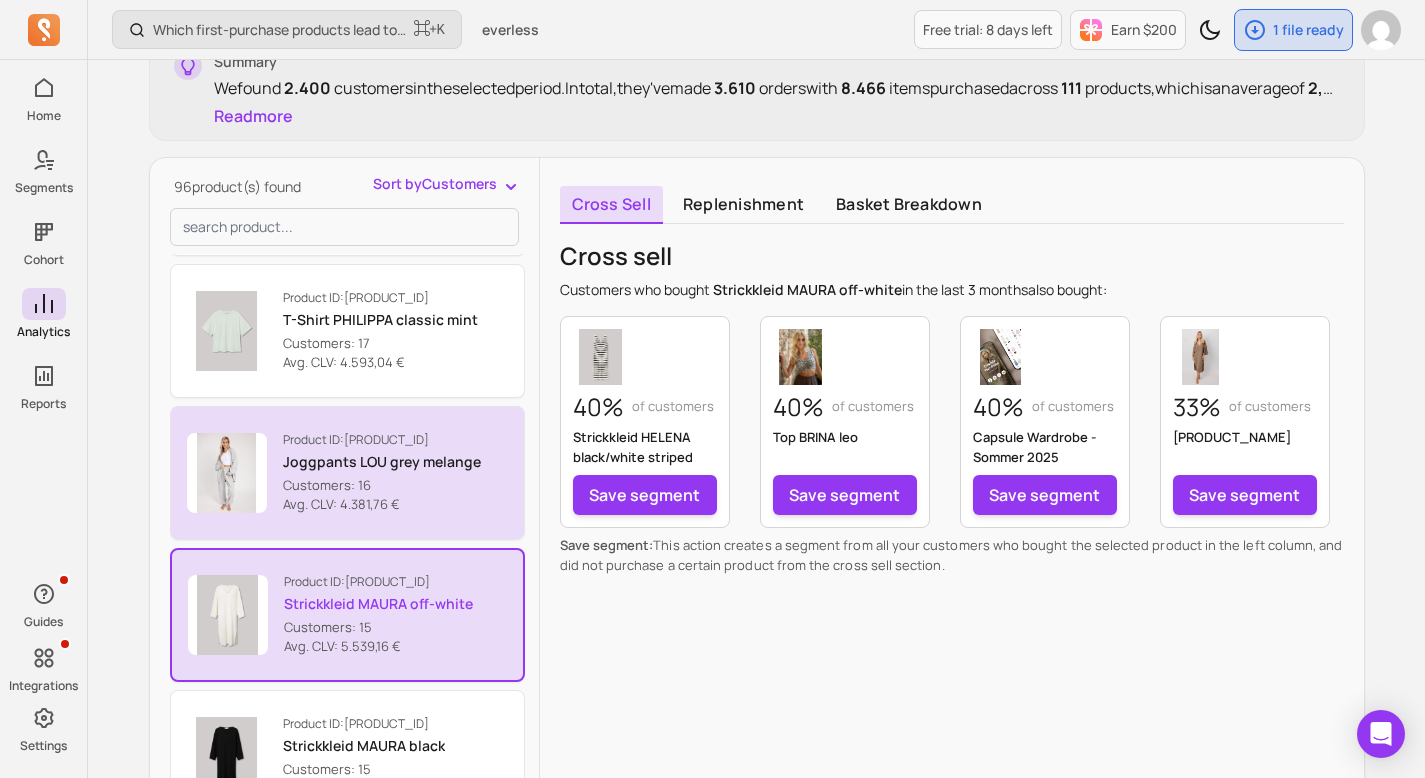 click on "Joggpants LOU grey melange" at bounding box center (382, 462) 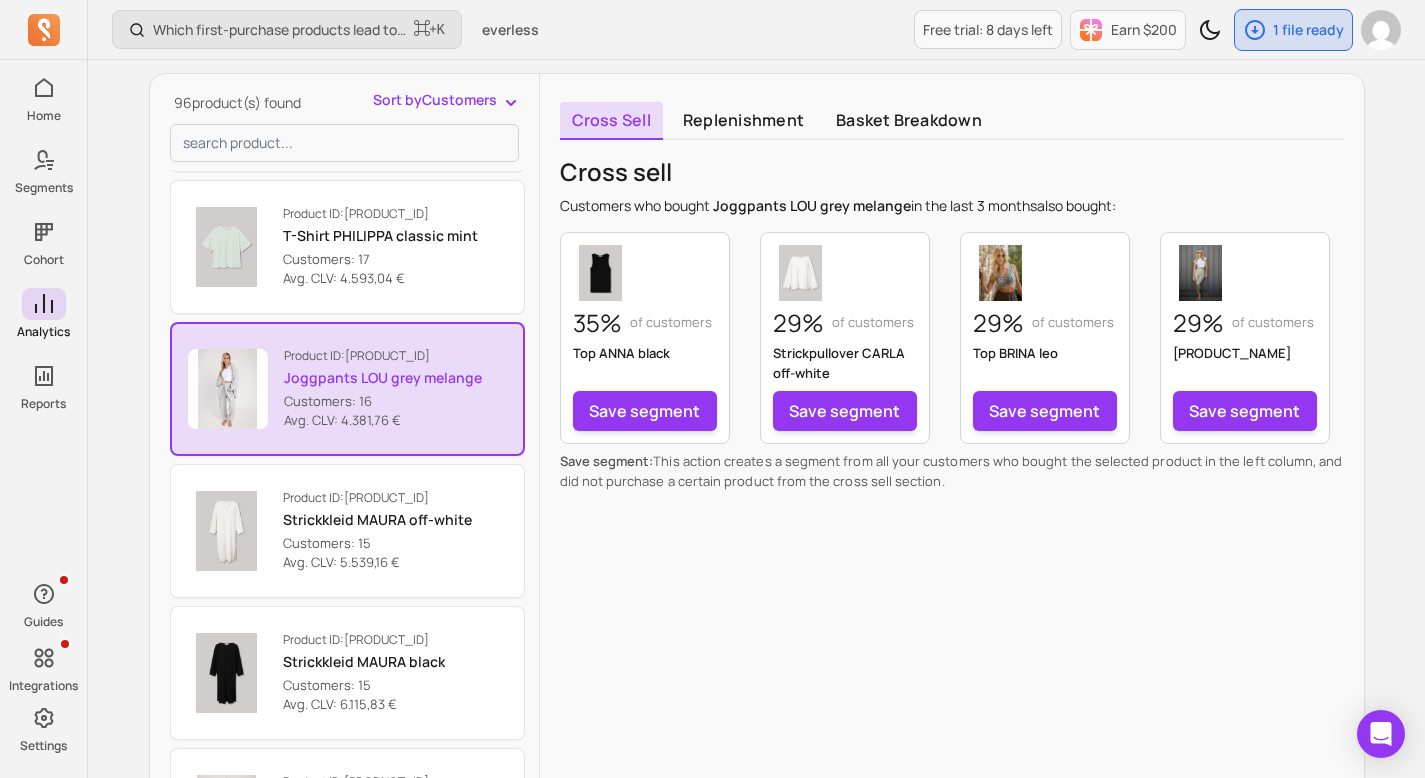 scroll, scrollTop: 419, scrollLeft: 0, axis: vertical 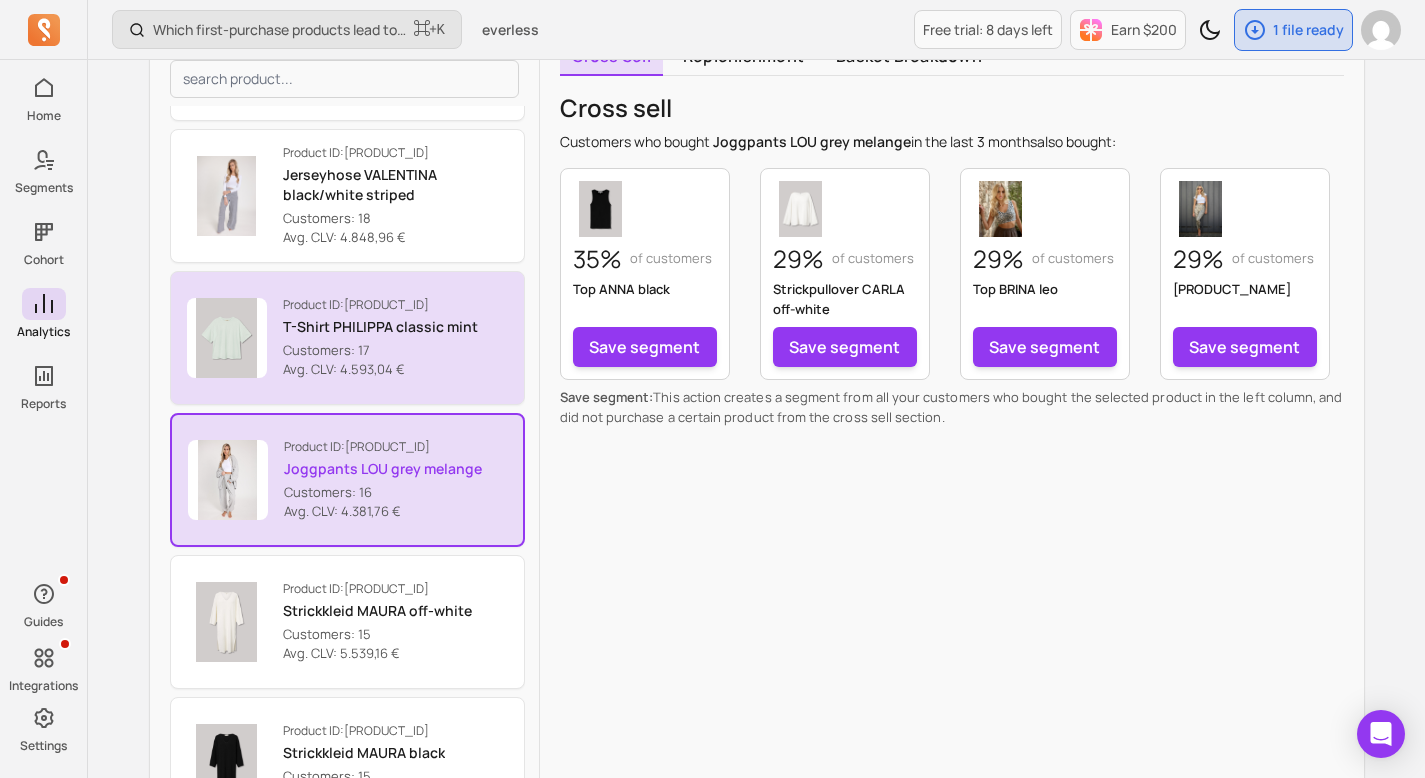 click on "T-Shirt PHILIPPA classic mint" at bounding box center (380, 327) 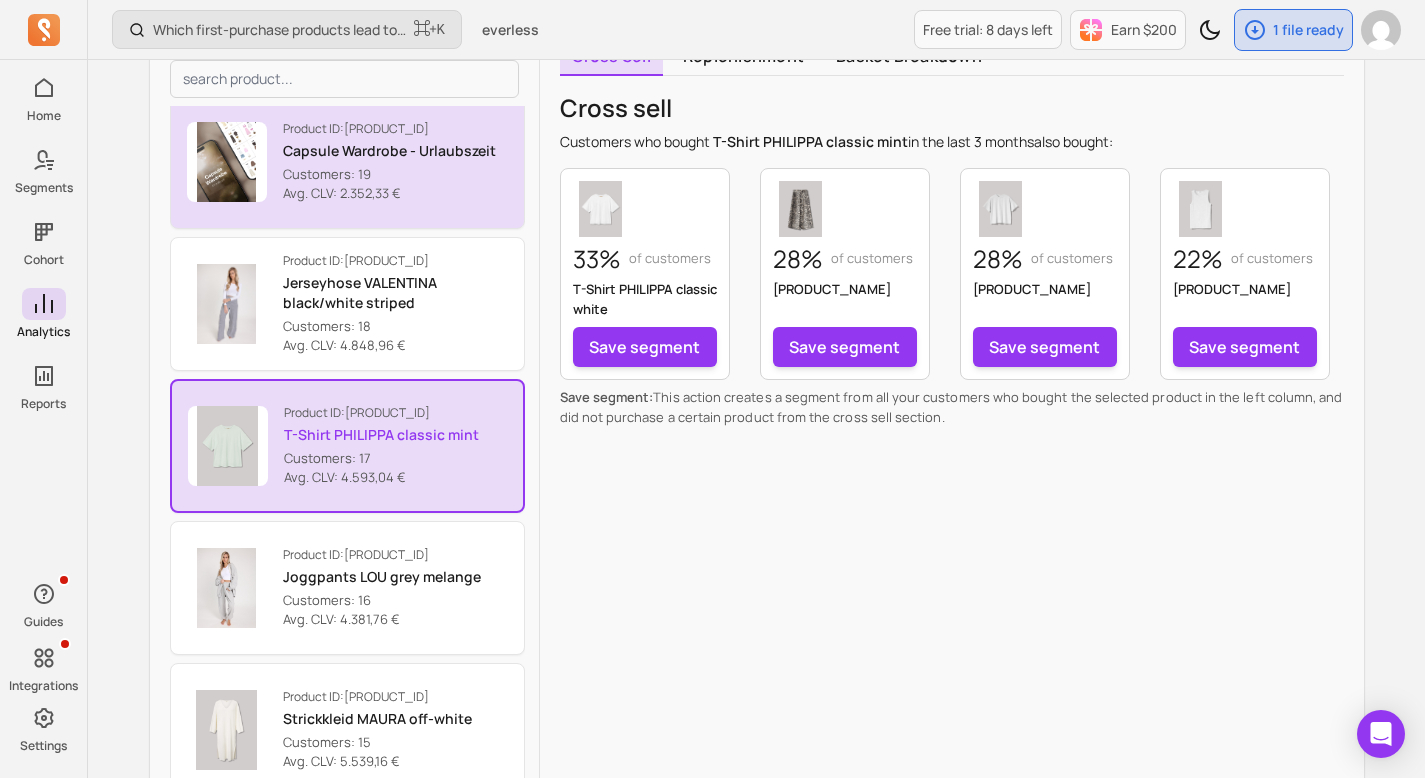 scroll, scrollTop: 8519, scrollLeft: 0, axis: vertical 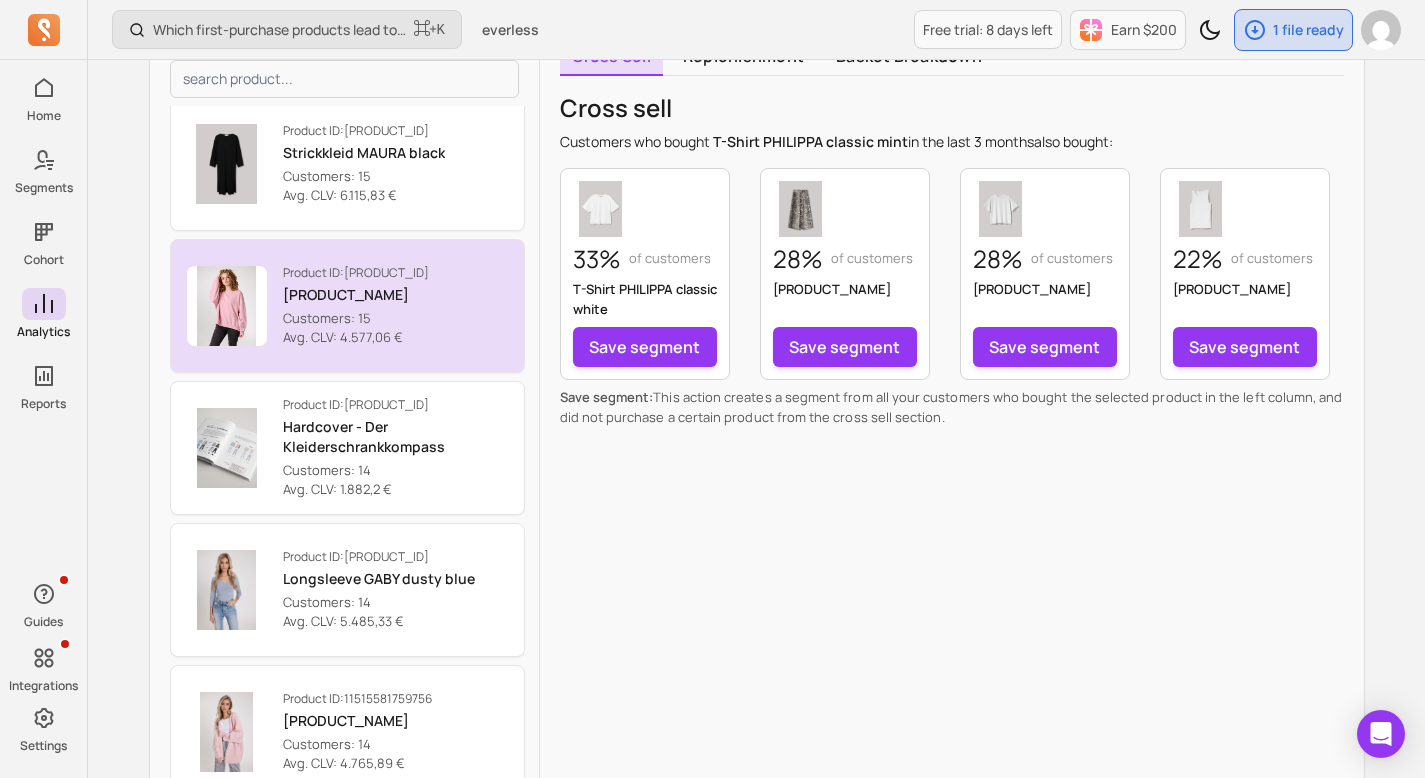 click on "[PRODUCT_NAME]" at bounding box center [356, 295] 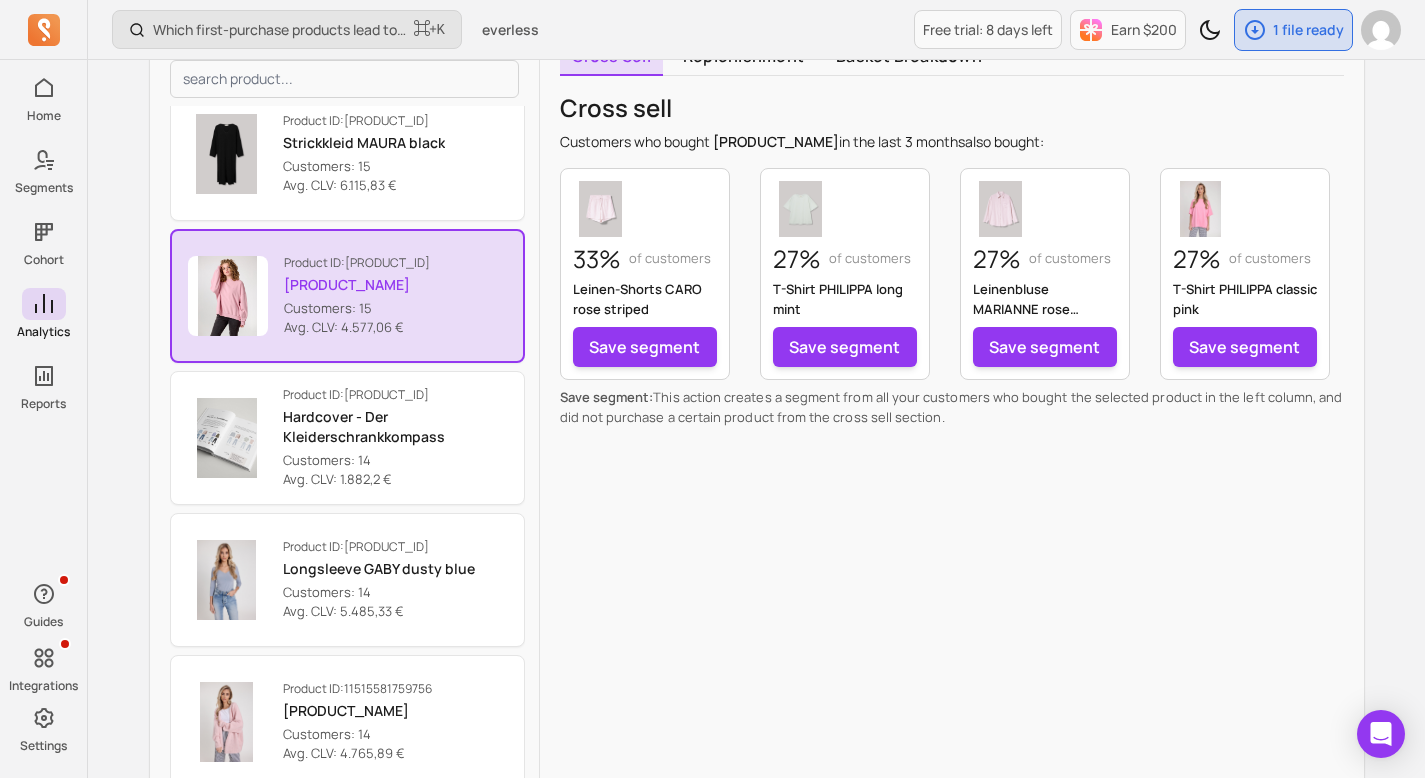 scroll, scrollTop: 9330, scrollLeft: 0, axis: vertical 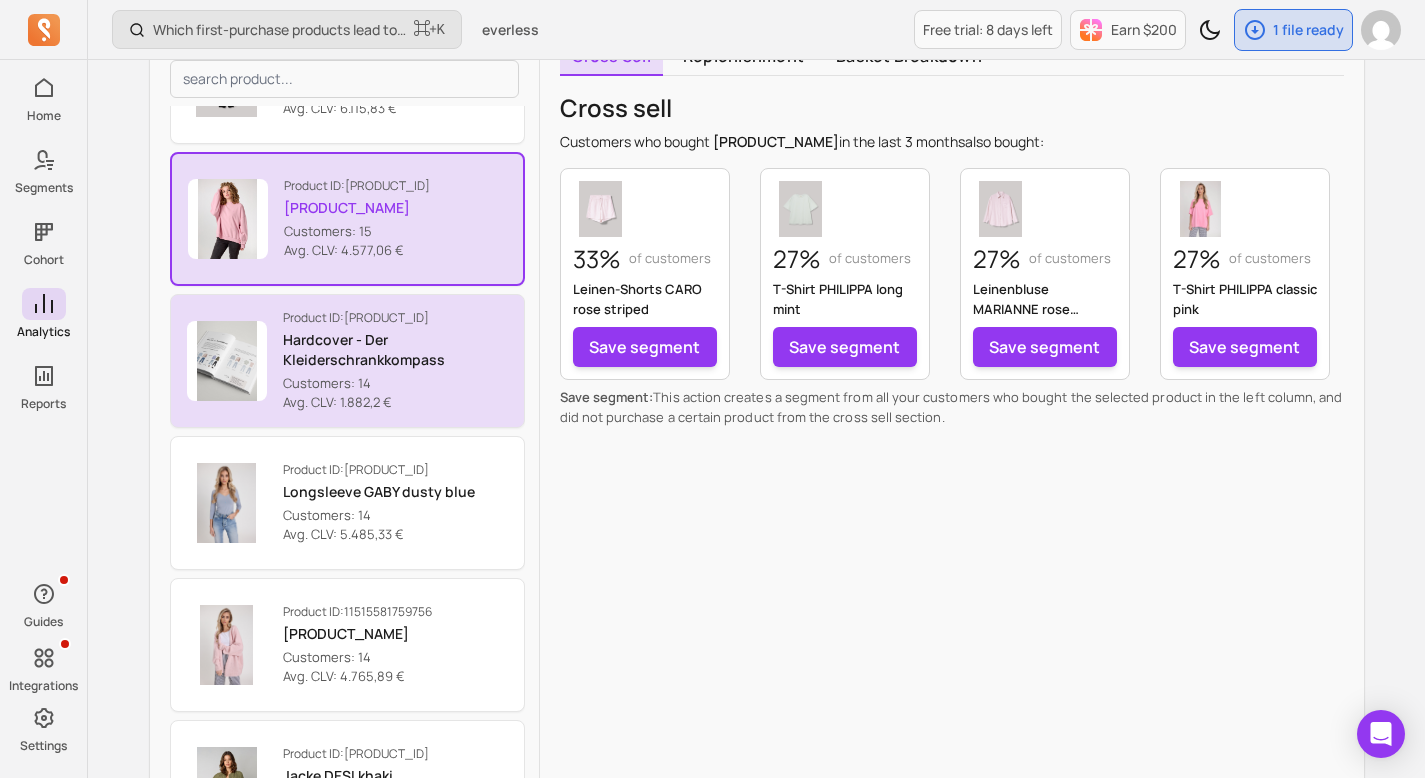 click on "Hardcover - Der Kleiderschrankkompass" at bounding box center [395, 350] 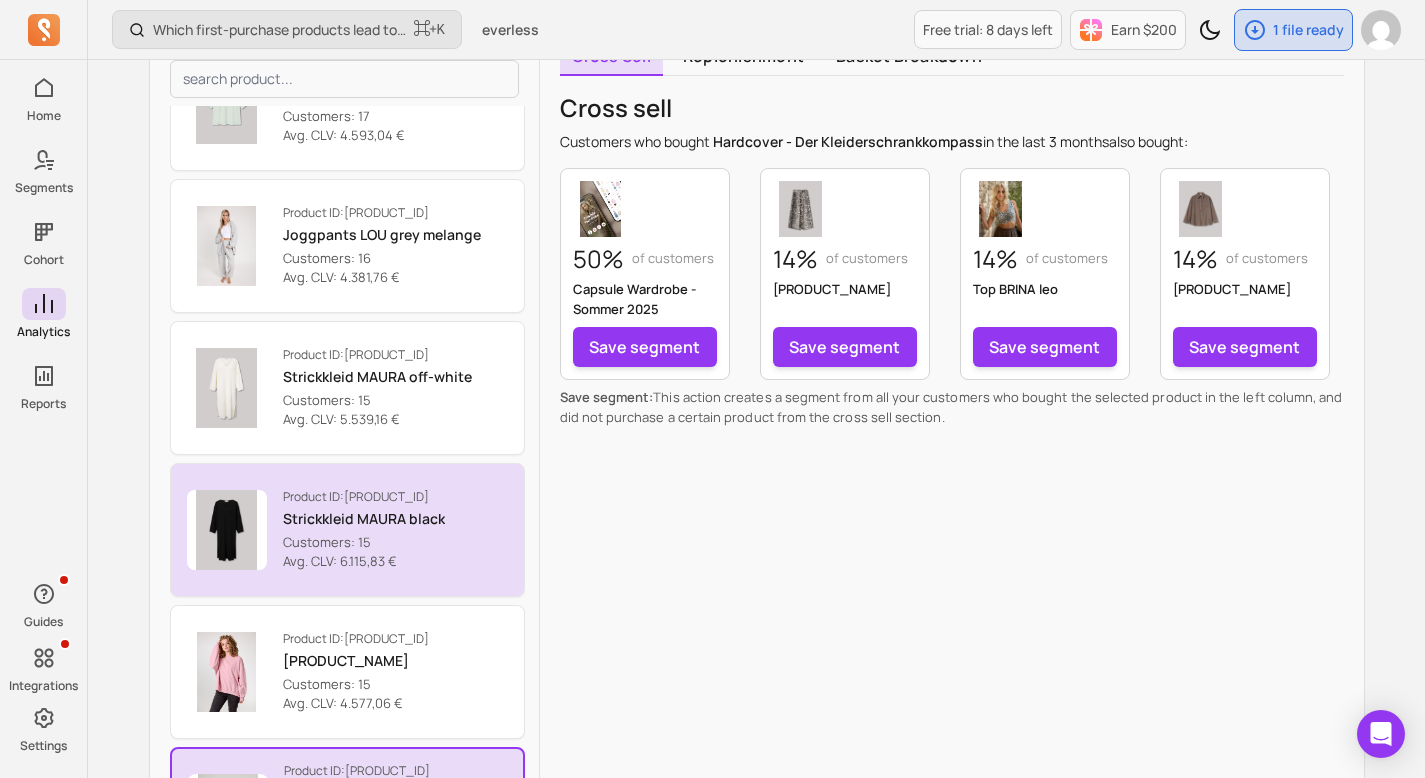 scroll, scrollTop: 9043, scrollLeft: 0, axis: vertical 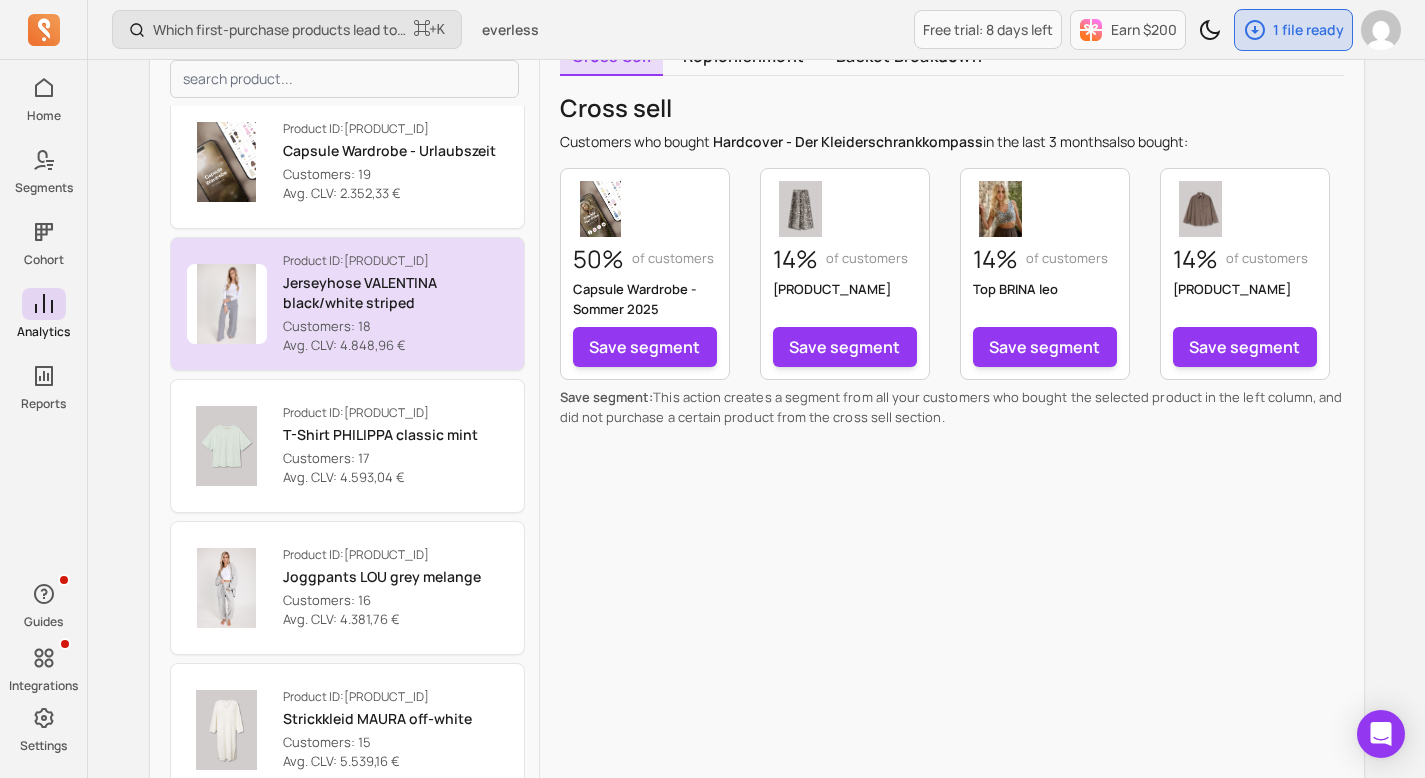 click on "Jerseyhose VALENTINA black/white striped" at bounding box center [395, 293] 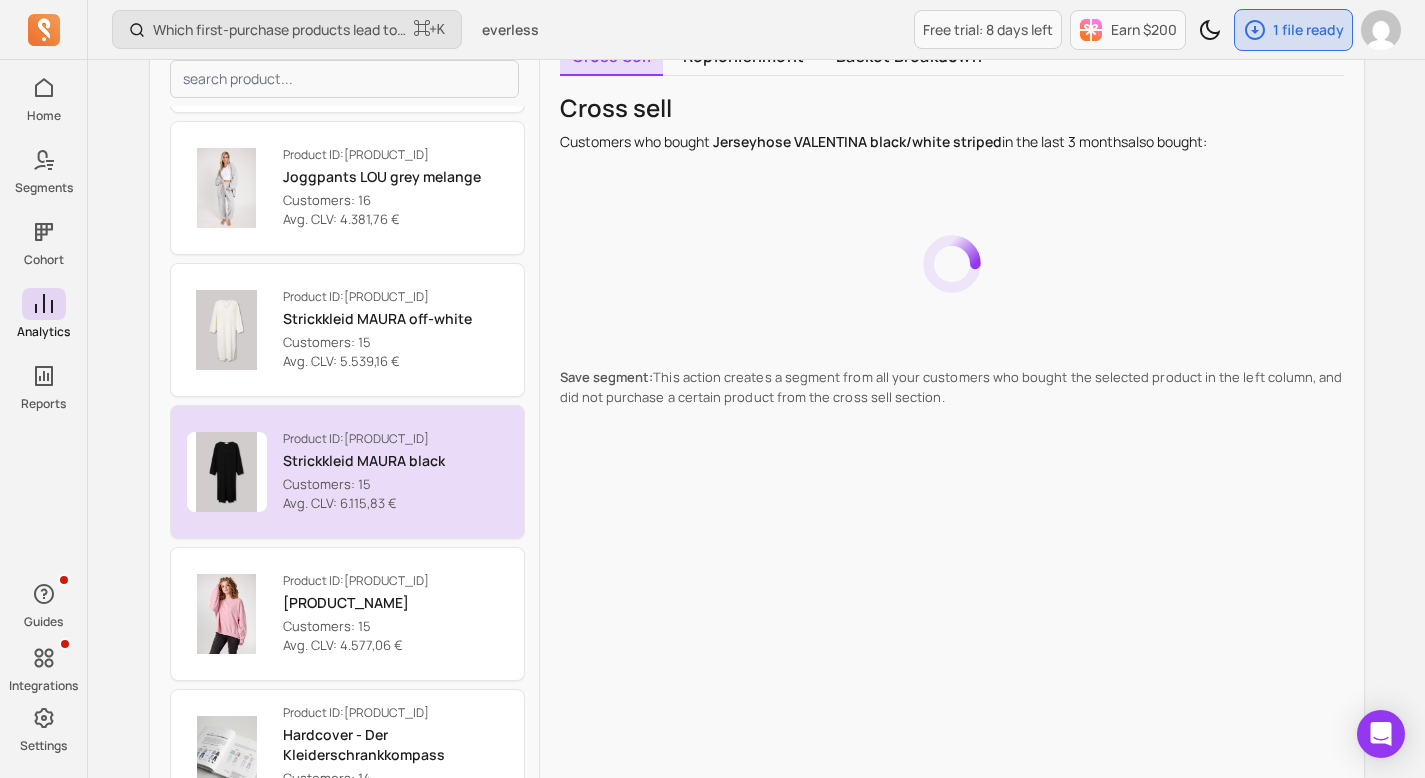scroll, scrollTop: 9039, scrollLeft: 0, axis: vertical 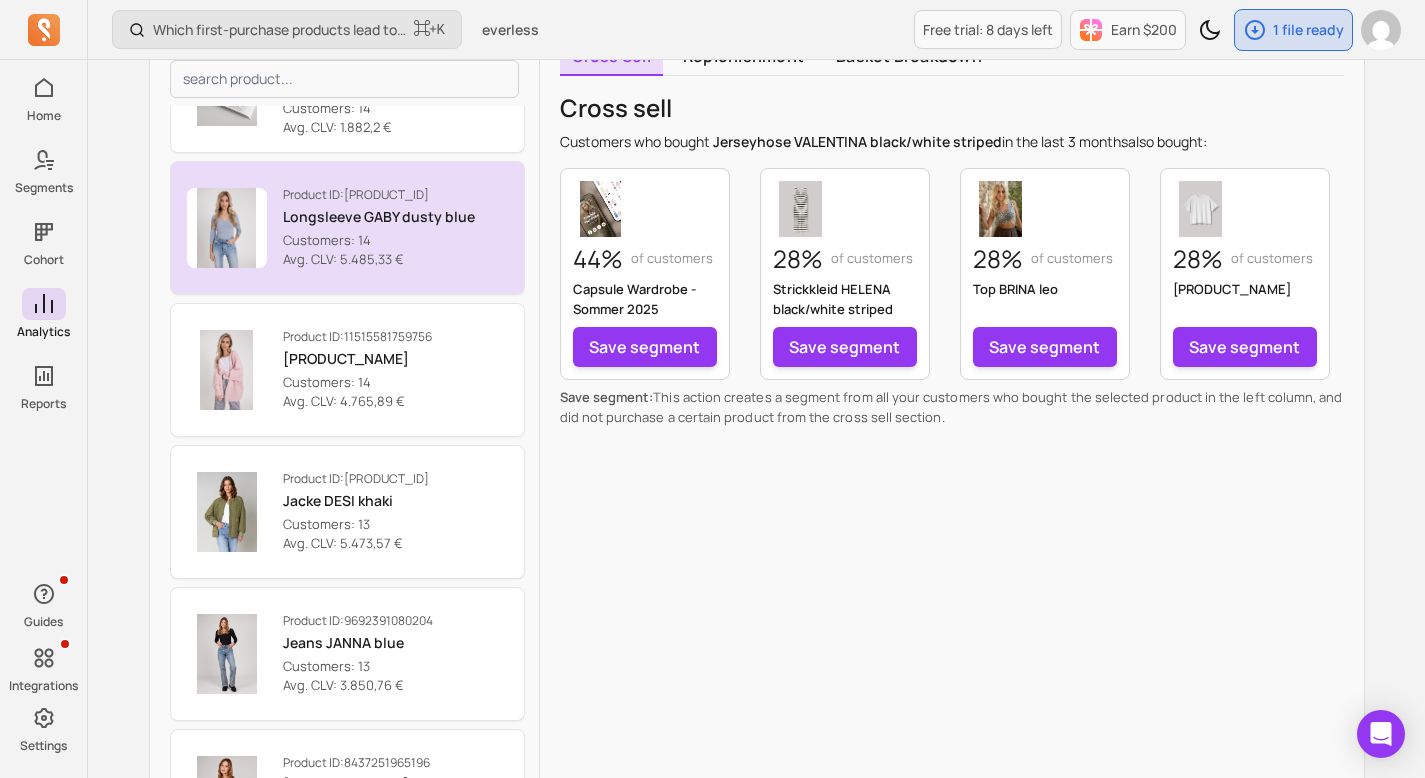 click on "Longsleeve GABY dusty blue" at bounding box center (379, 217) 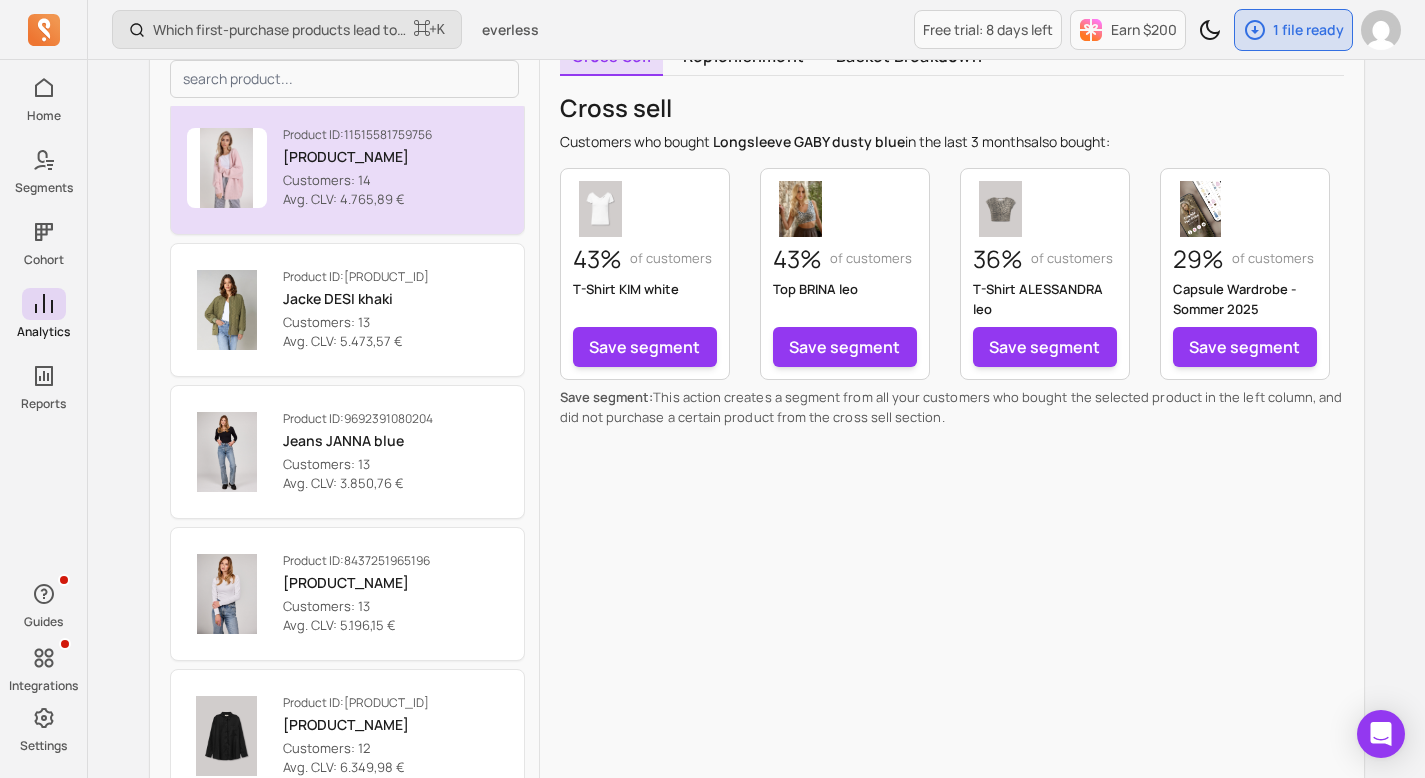scroll, scrollTop: 9807, scrollLeft: 0, axis: vertical 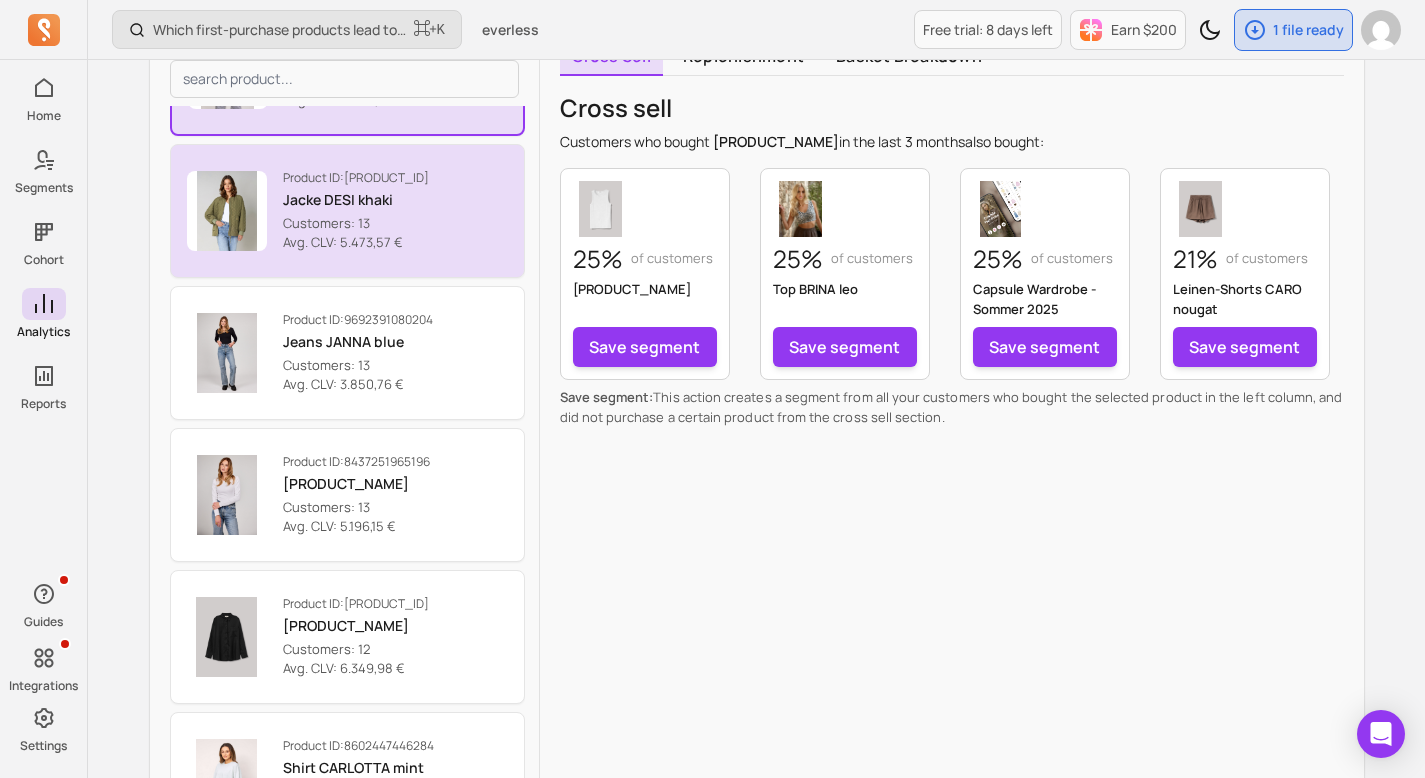 click on "Jacke DESI khaki" at bounding box center (356, 200) 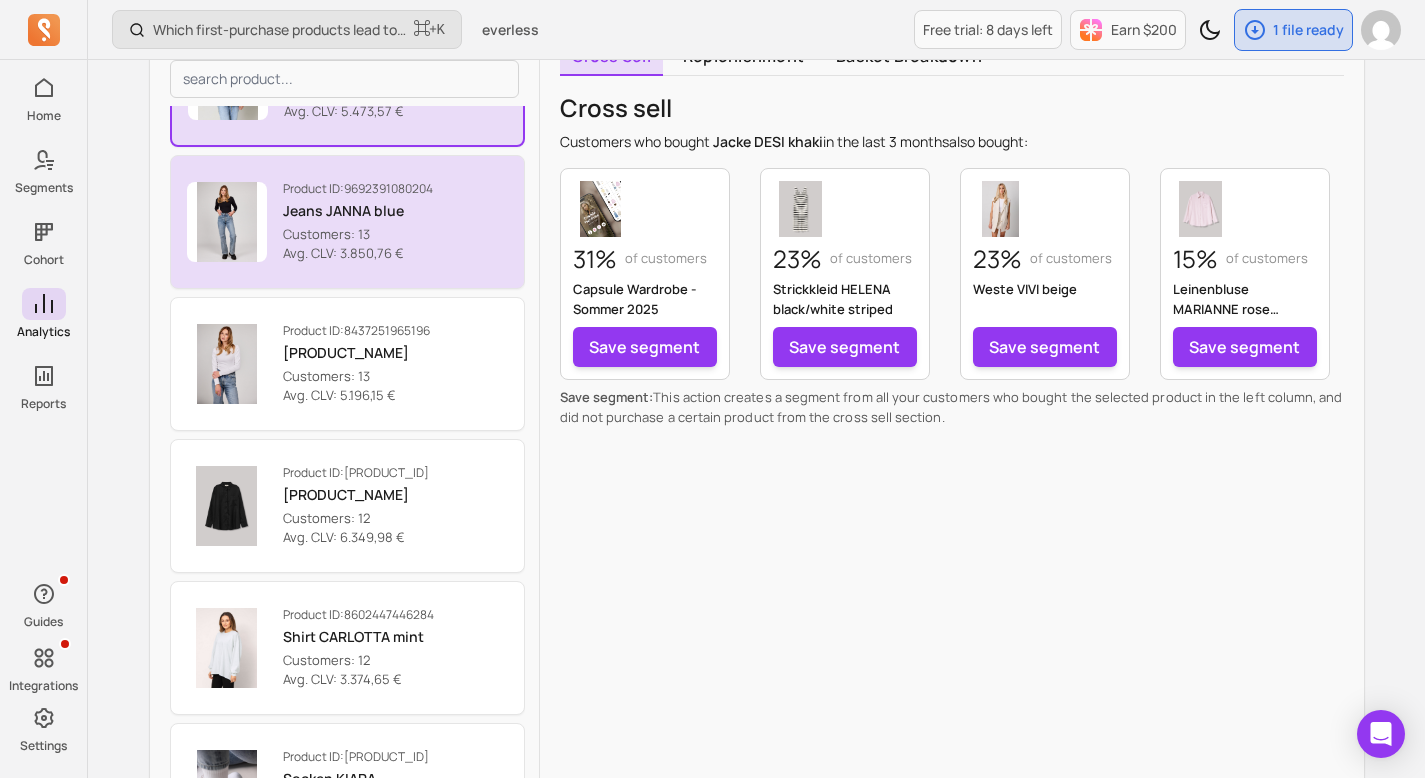 scroll, scrollTop: 10056, scrollLeft: 0, axis: vertical 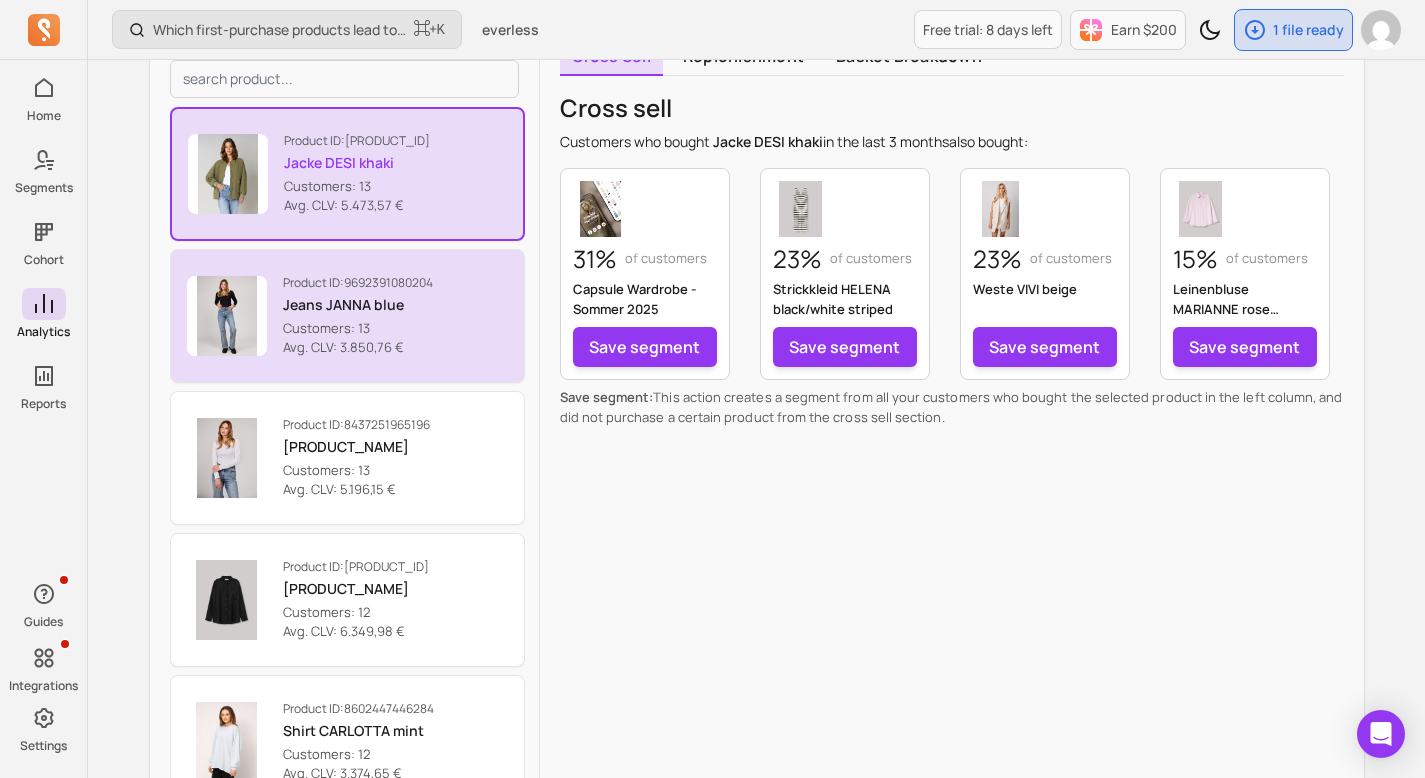 click on "Jeans JANNA blue" at bounding box center [358, 305] 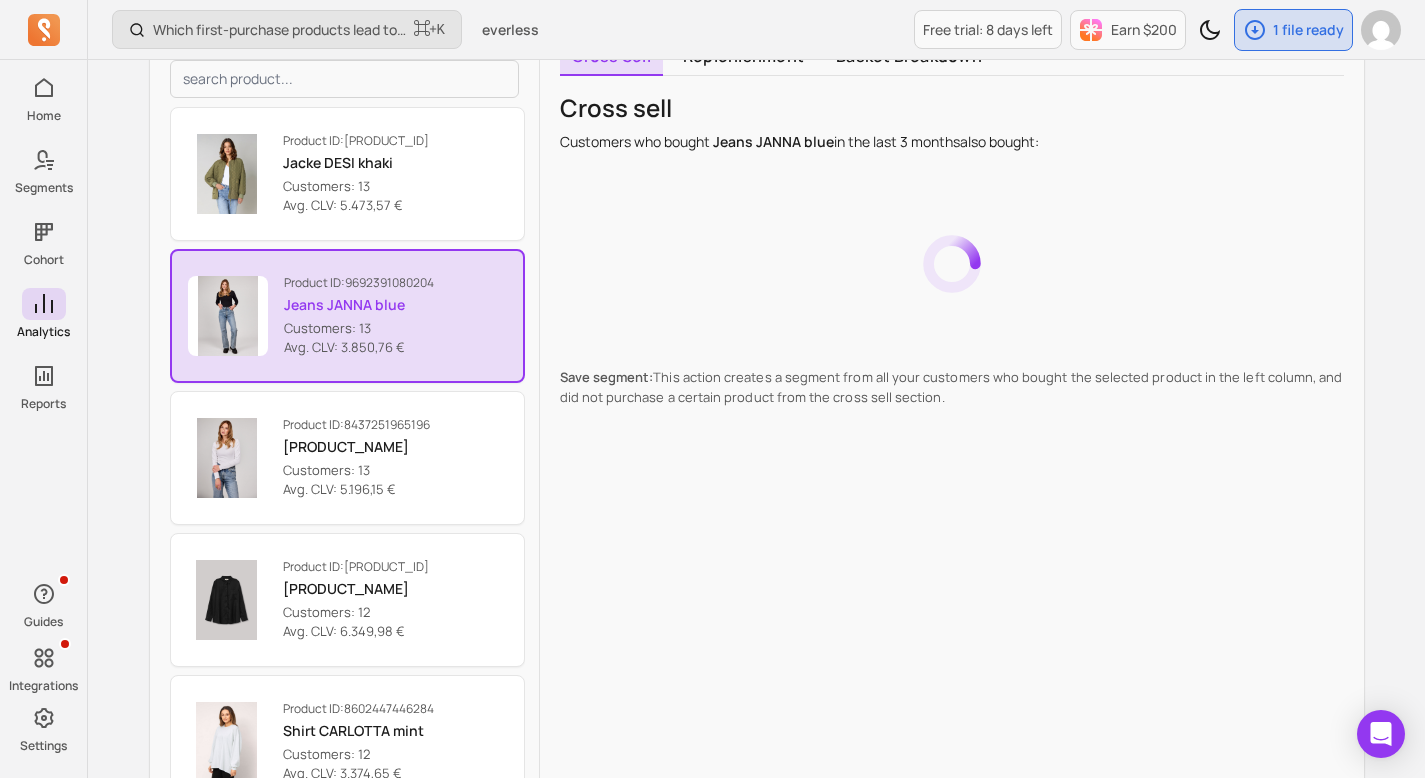 scroll, scrollTop: 10087, scrollLeft: 0, axis: vertical 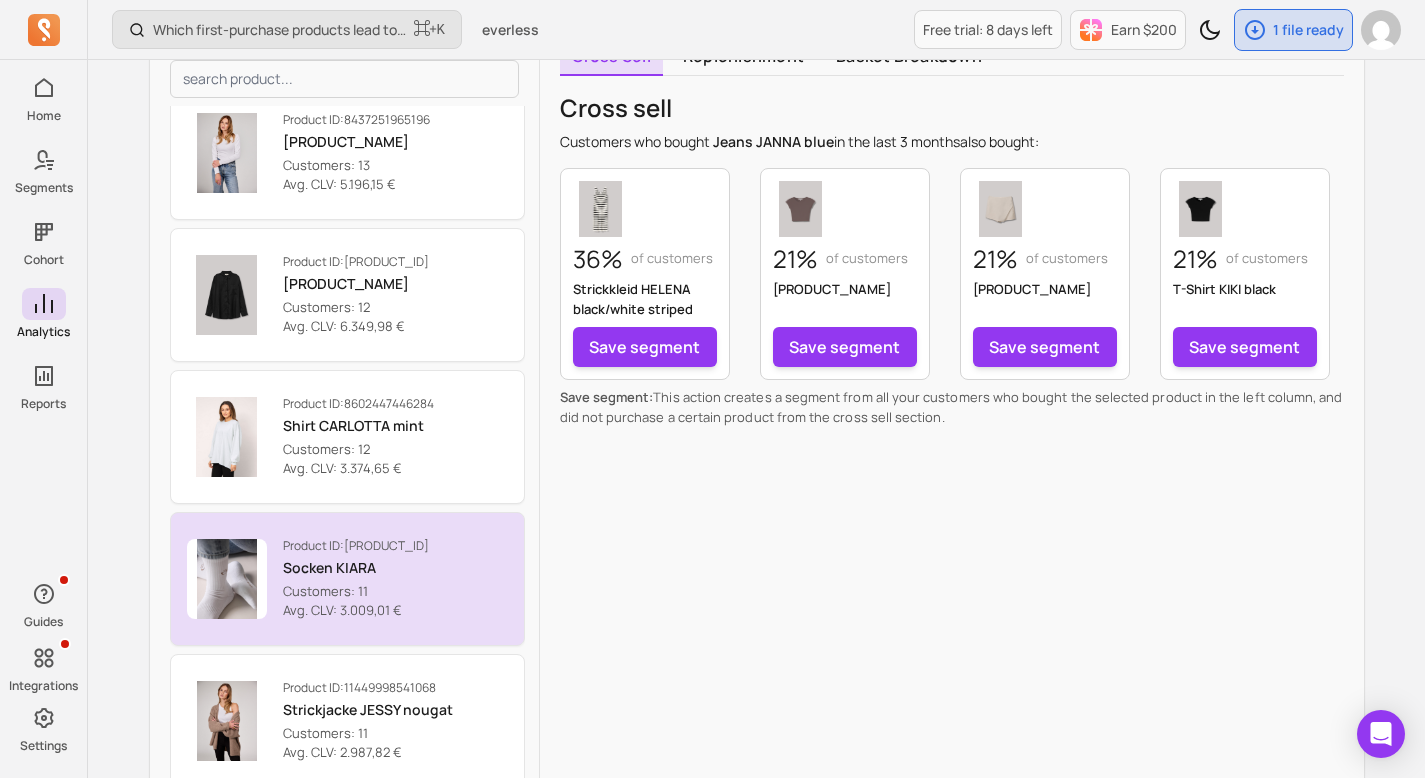 click on "Socken KIARA" at bounding box center [356, 568] 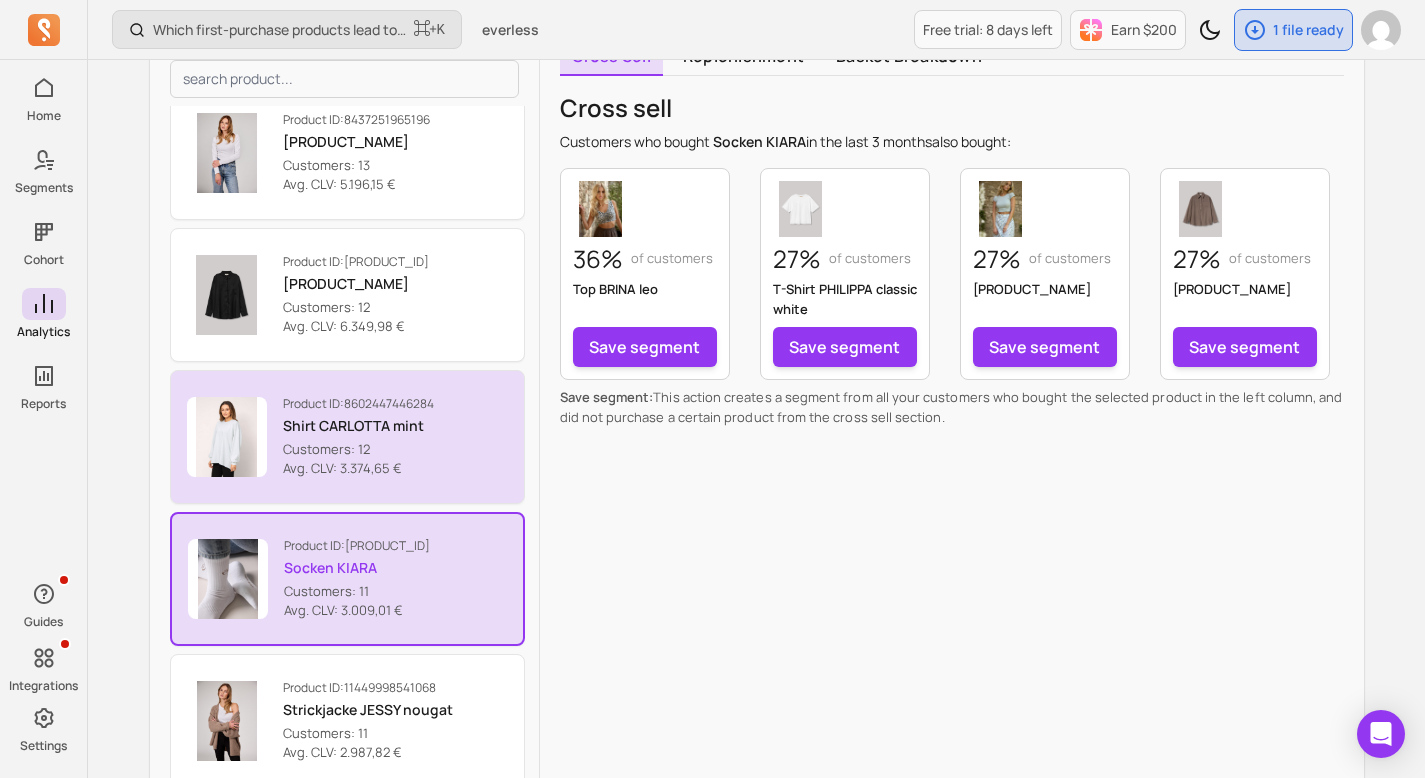 click on "Shirt CARLOTTA mint" at bounding box center (358, 426) 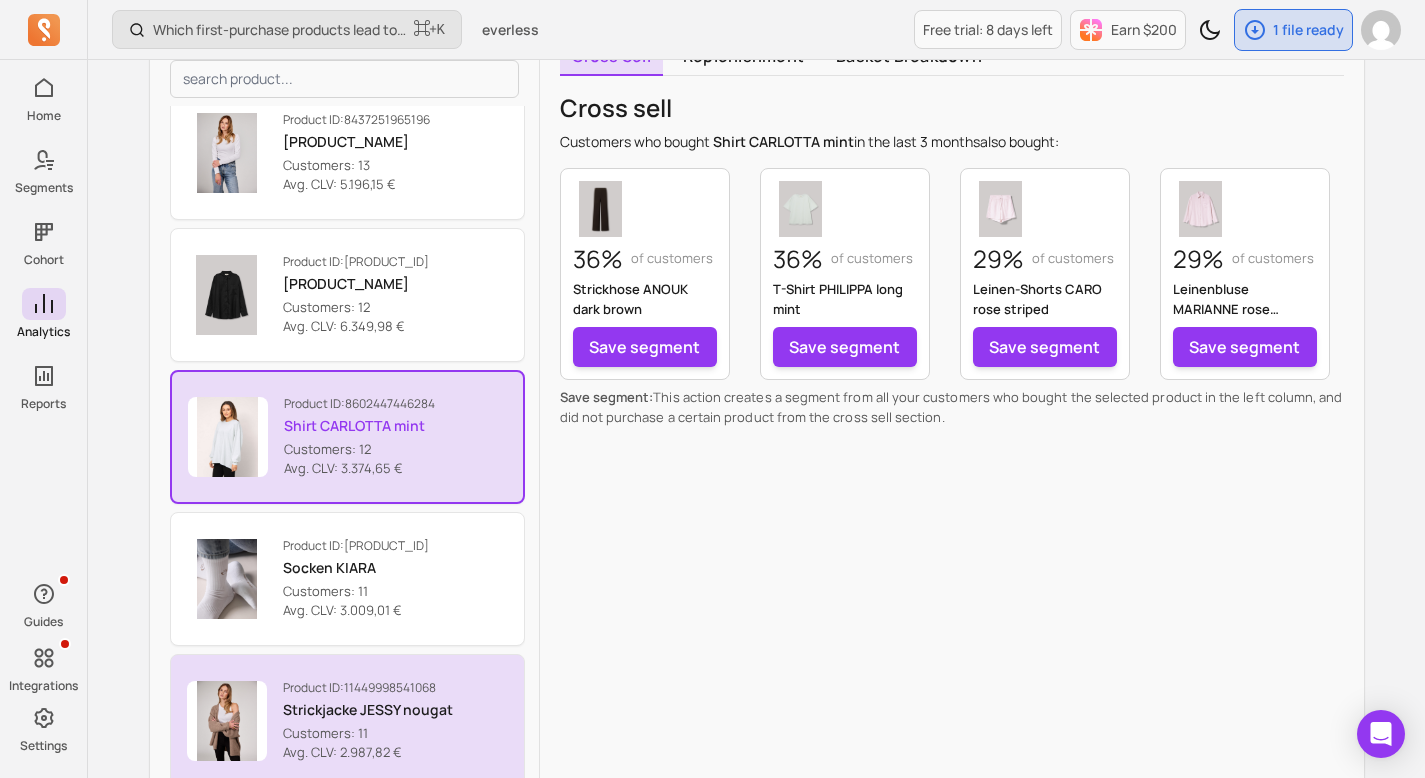 click on "Strickjacke JESSY nougat" at bounding box center (368, 710) 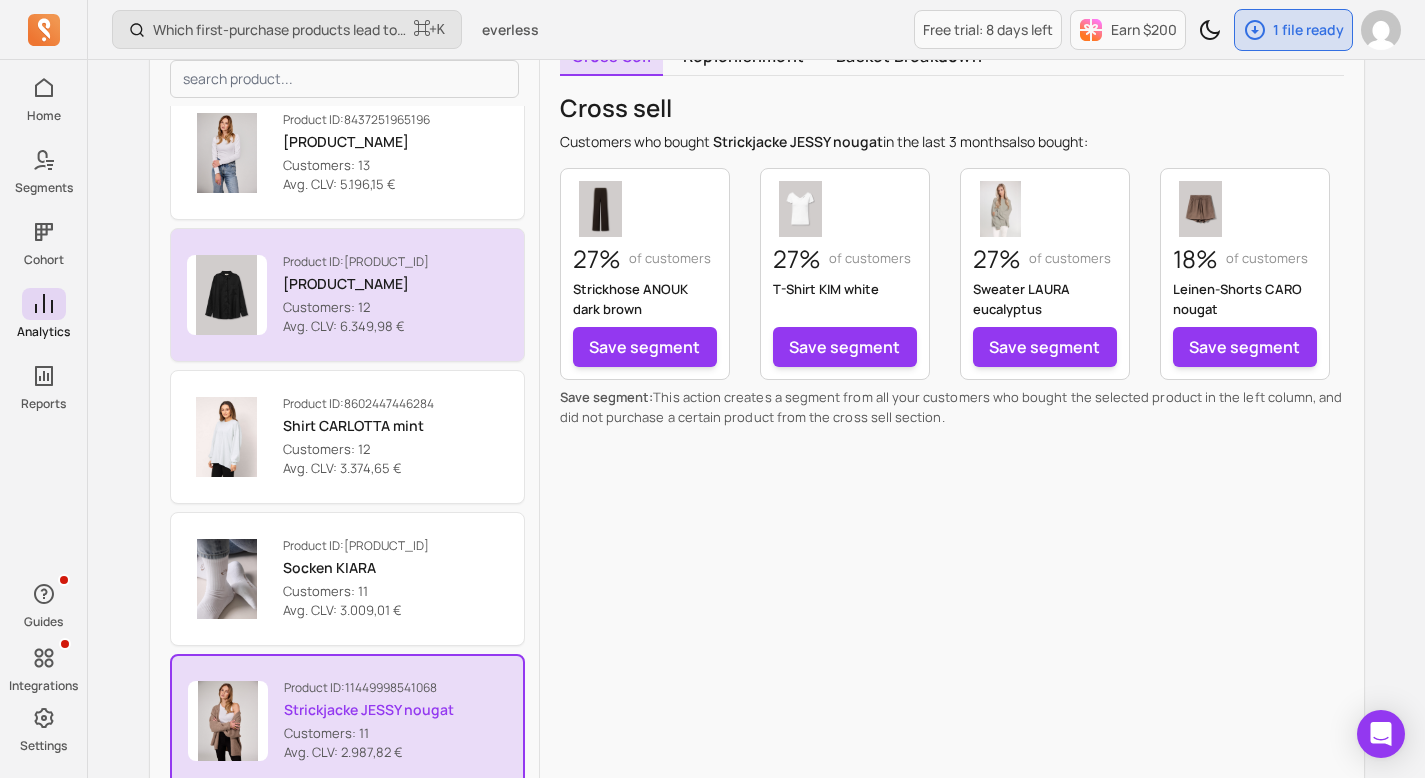click on "[PRODUCT_NAME]" at bounding box center (356, 284) 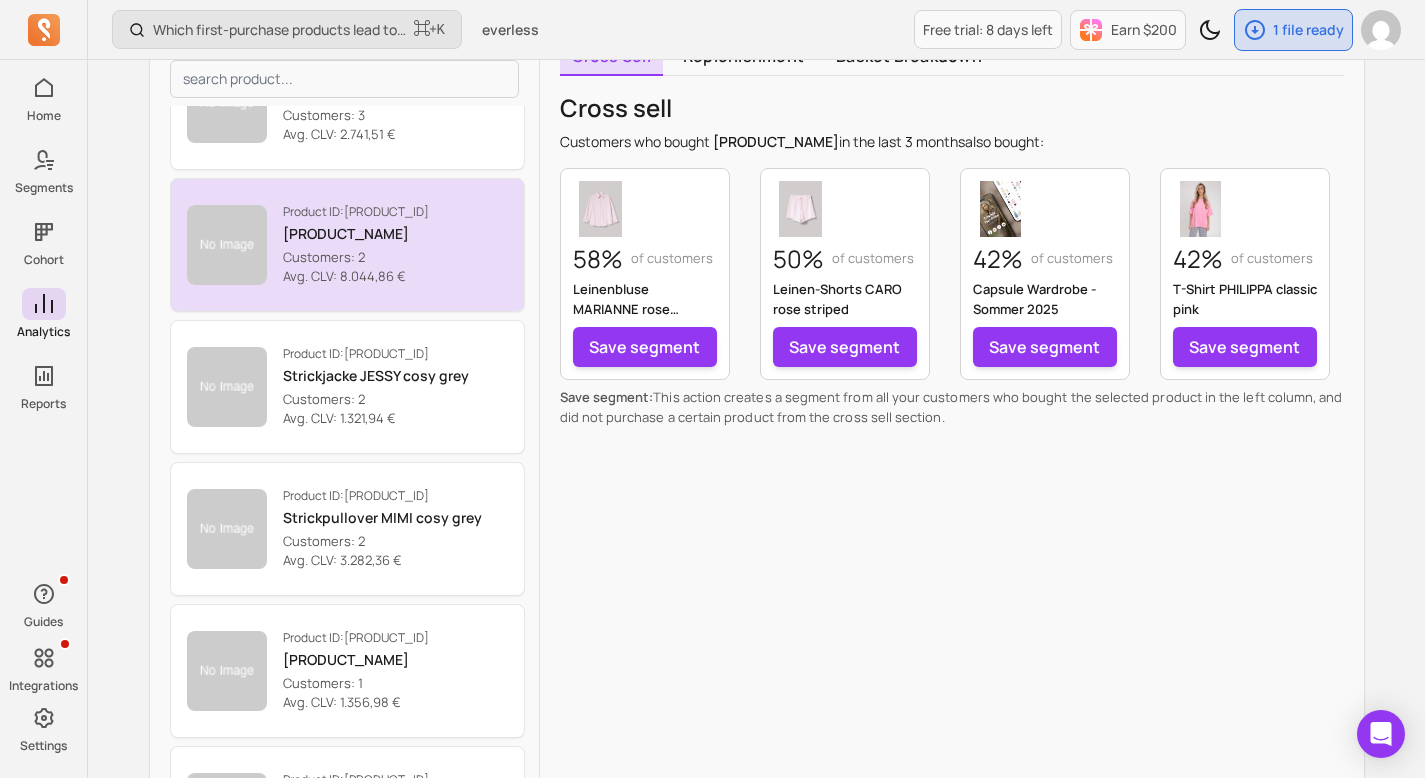 scroll, scrollTop: 12812, scrollLeft: 0, axis: vertical 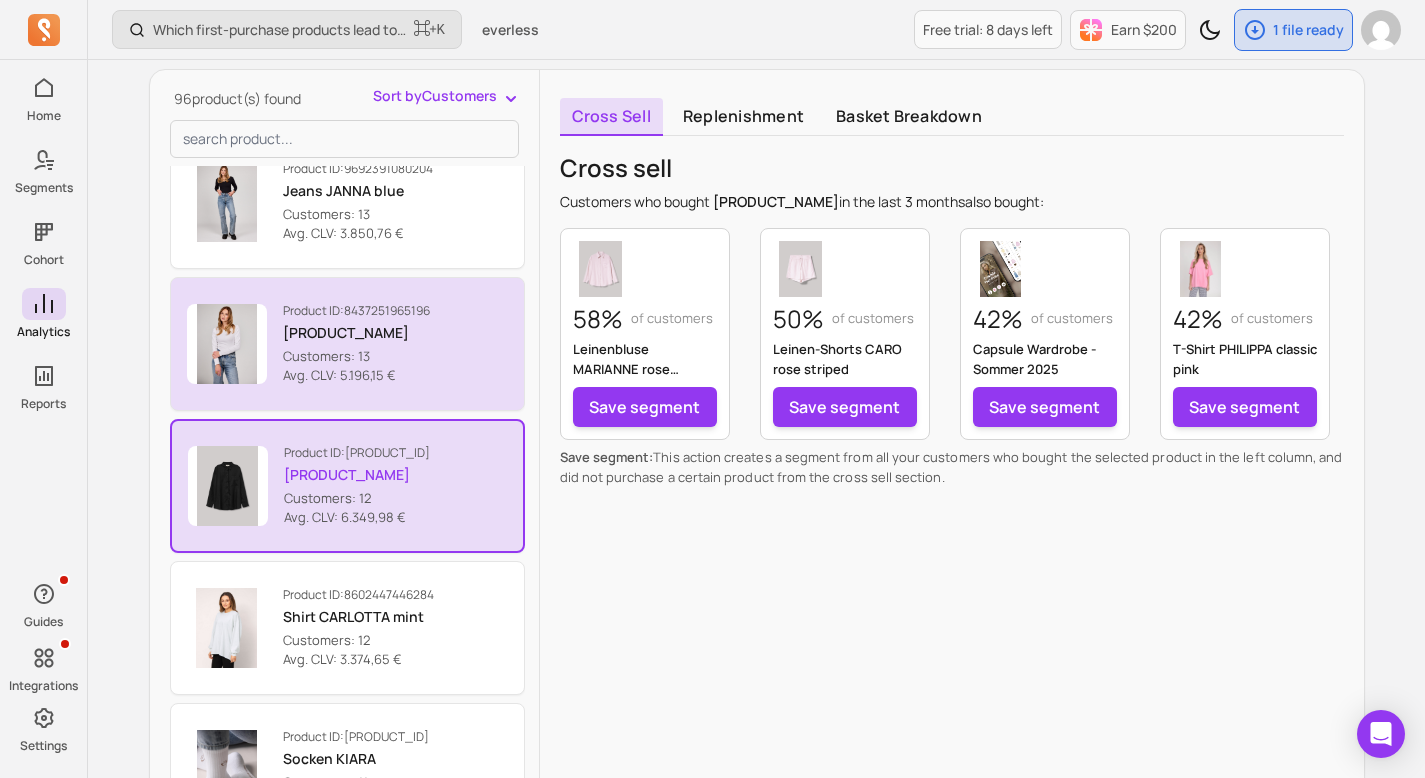 click on "[PRODUCT_NAME]" at bounding box center (356, 333) 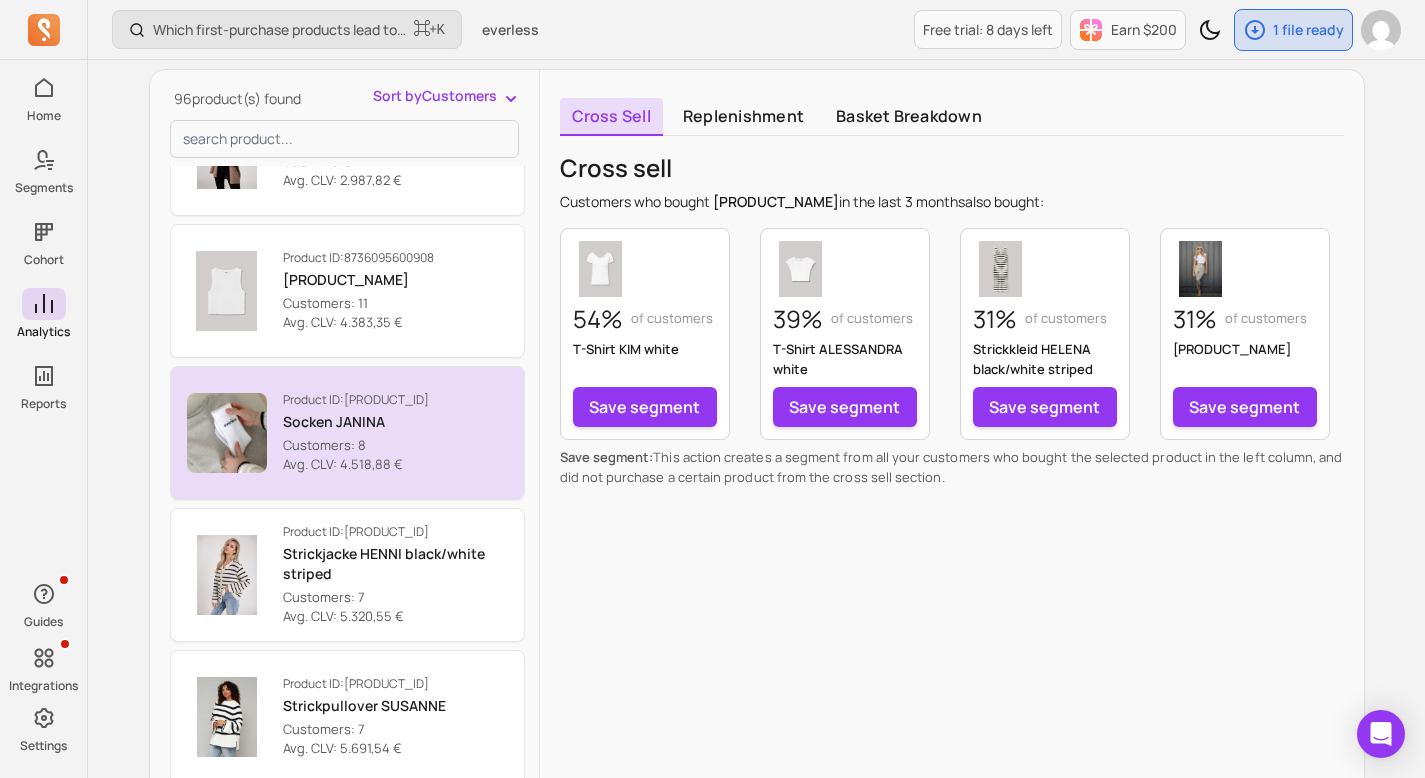 scroll, scrollTop: 10960, scrollLeft: 0, axis: vertical 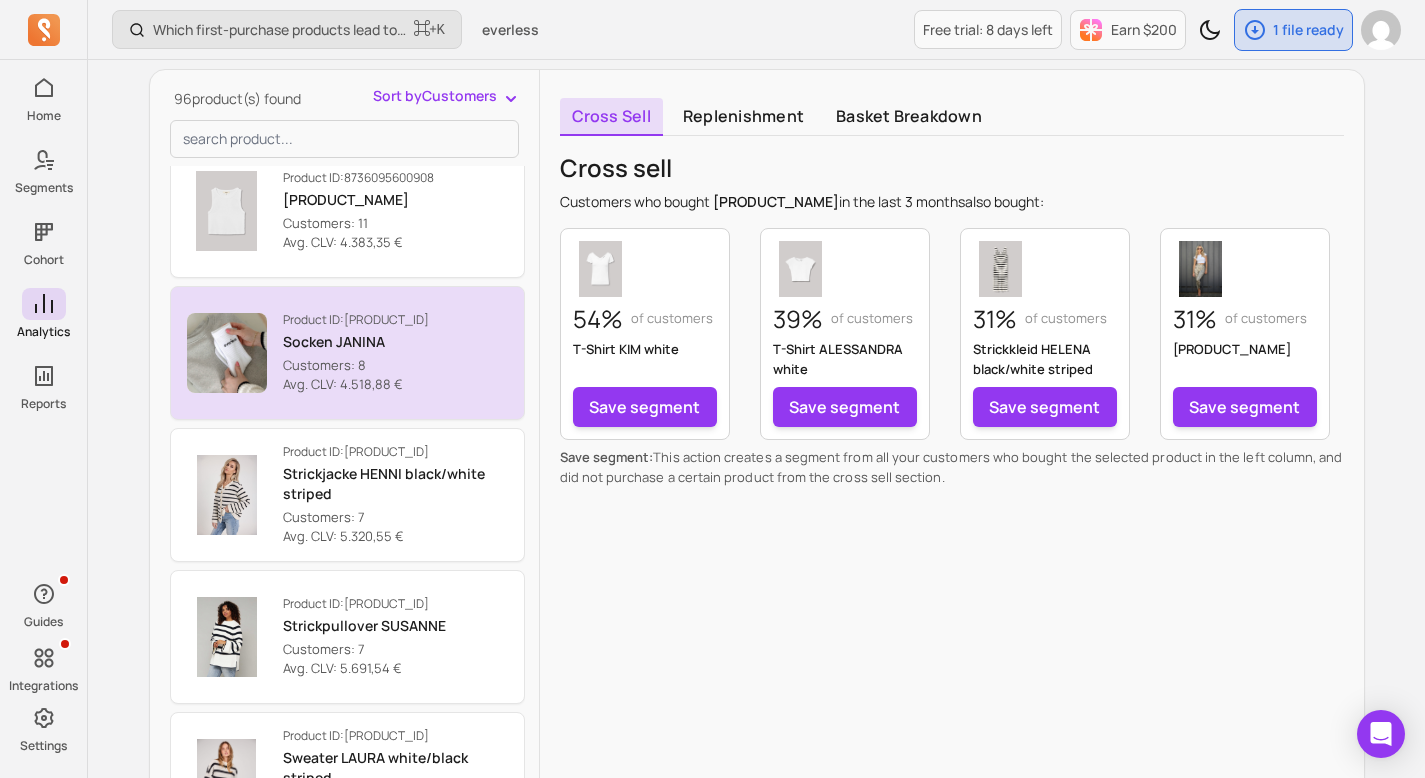 click on "Socken JANINA" at bounding box center (356, 342) 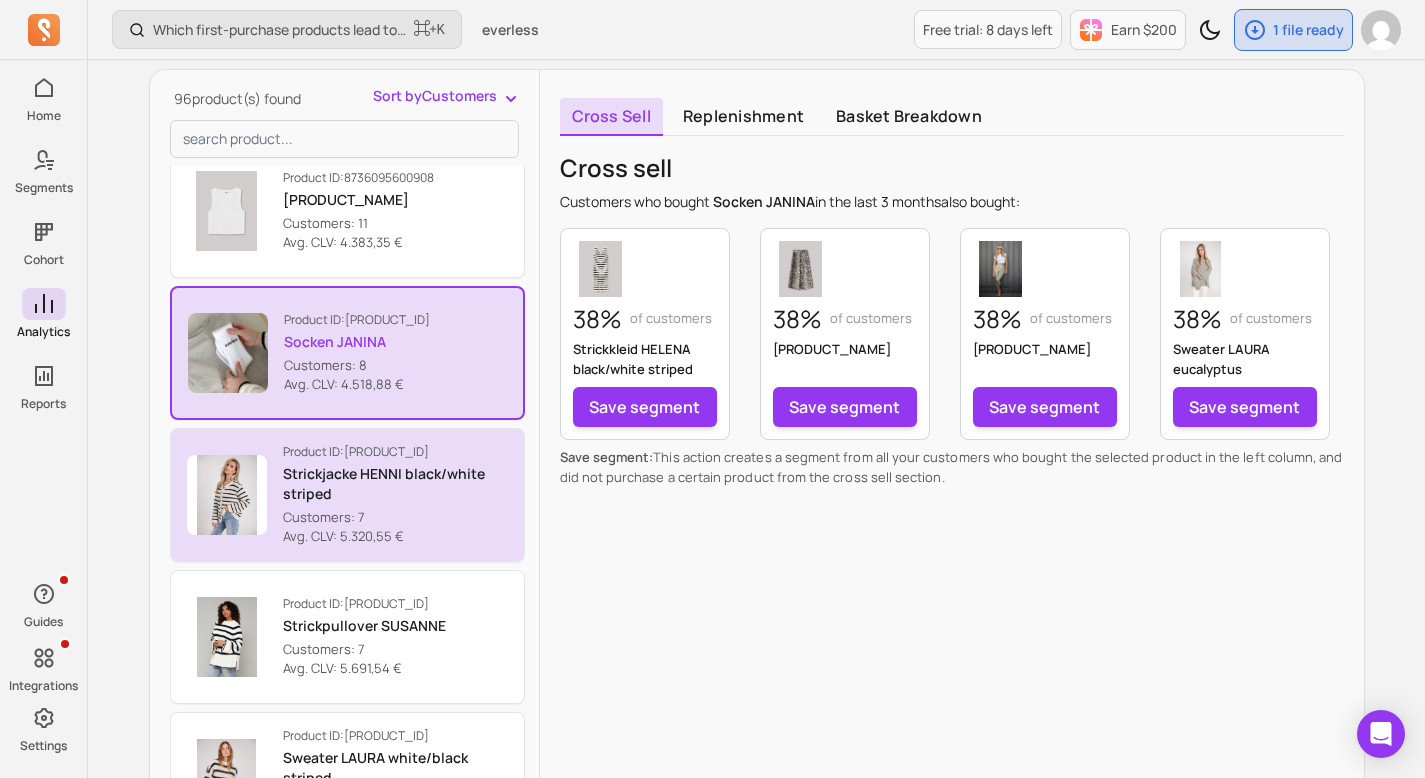 click on "Strickjacke HENNI black/white striped" at bounding box center [395, 484] 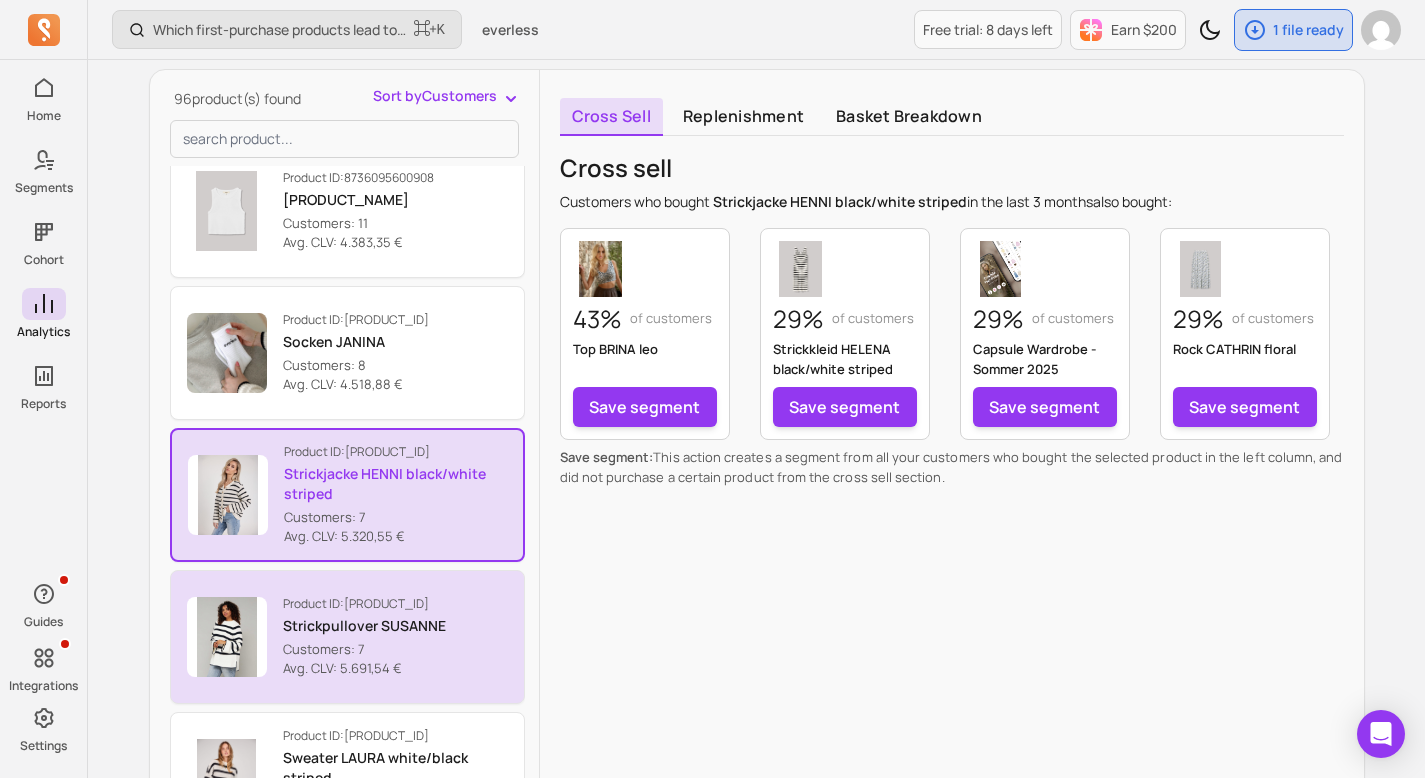 click on "Strickpullover SUSANNE" at bounding box center (364, 626) 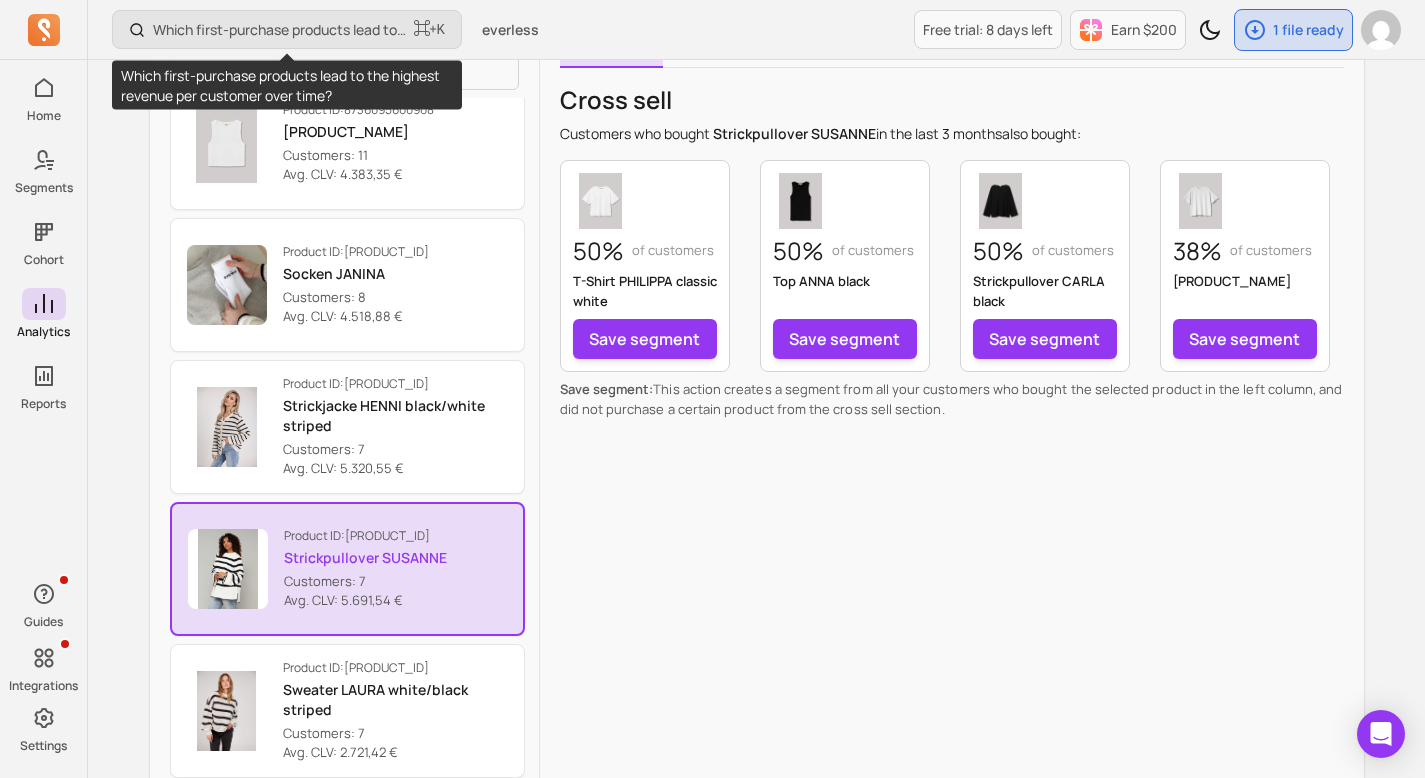 scroll, scrollTop: 428, scrollLeft: 0, axis: vertical 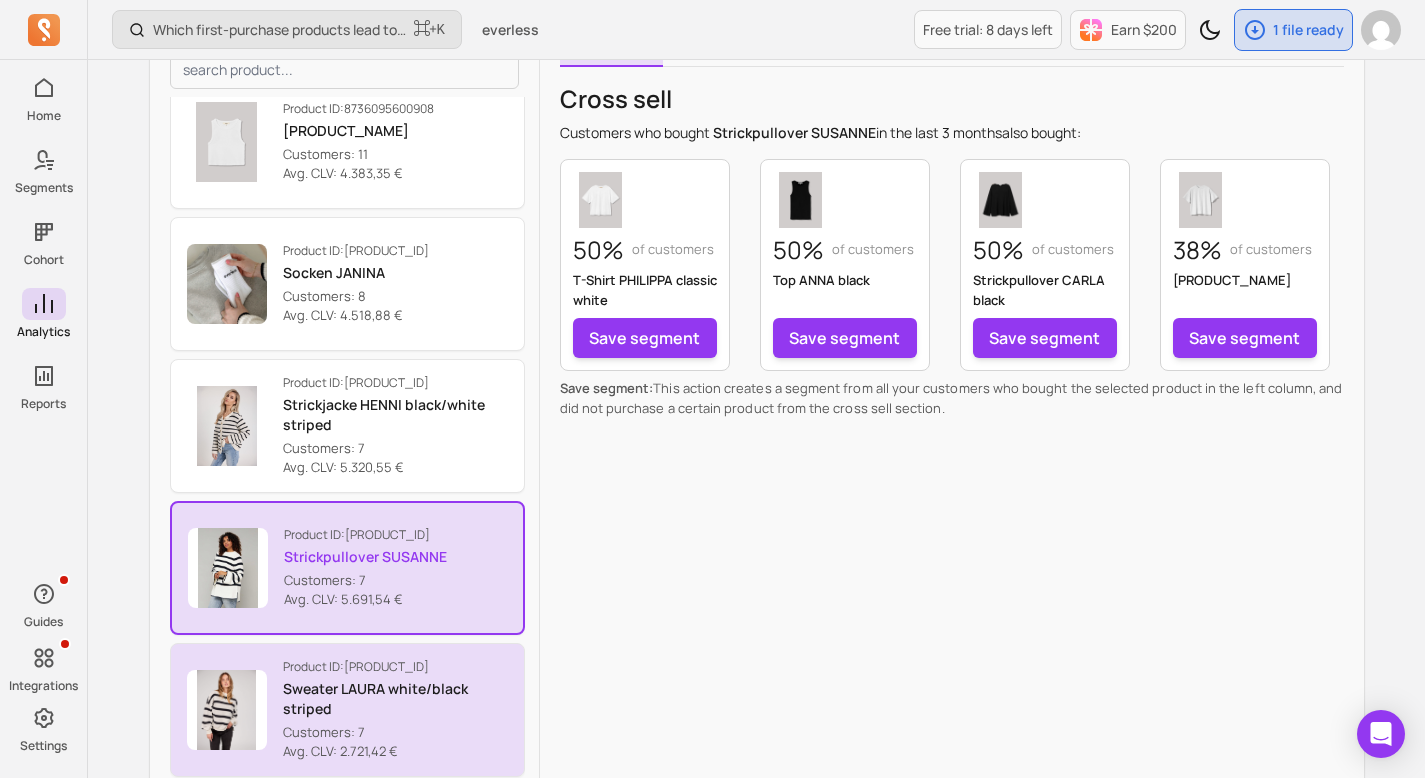 click on "Sweater LAURA white/black striped" at bounding box center [395, 699] 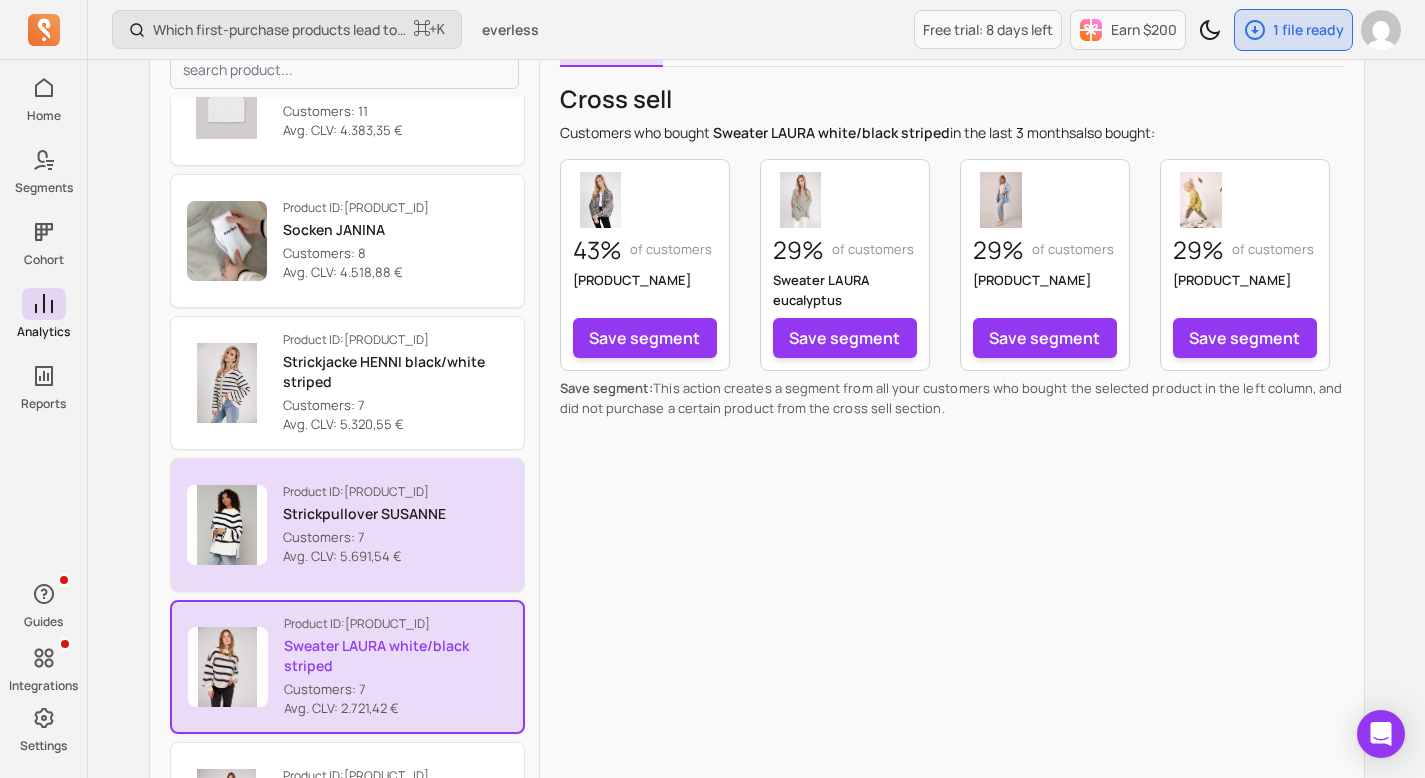 scroll, scrollTop: 10986, scrollLeft: 0, axis: vertical 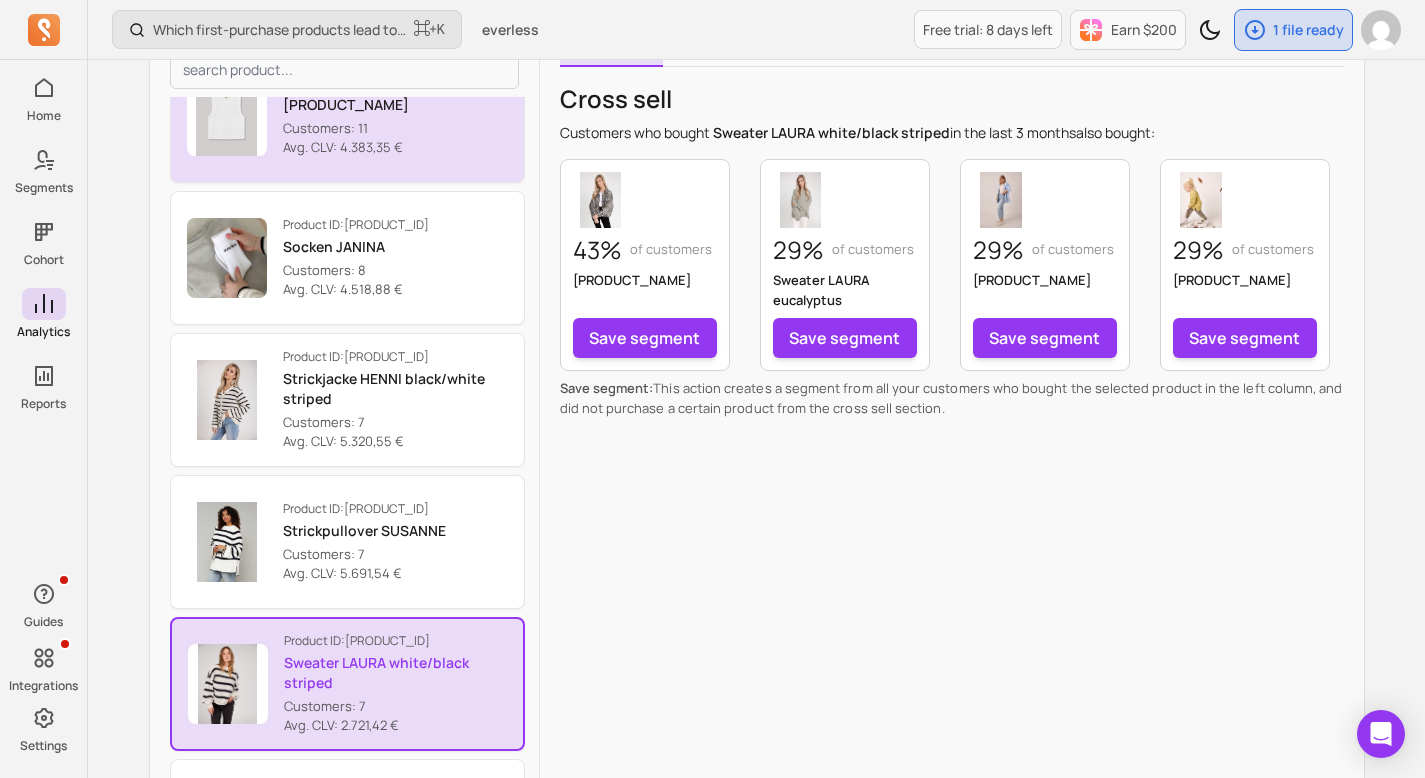 click on "[PRODUCT_NAME]" at bounding box center [358, 105] 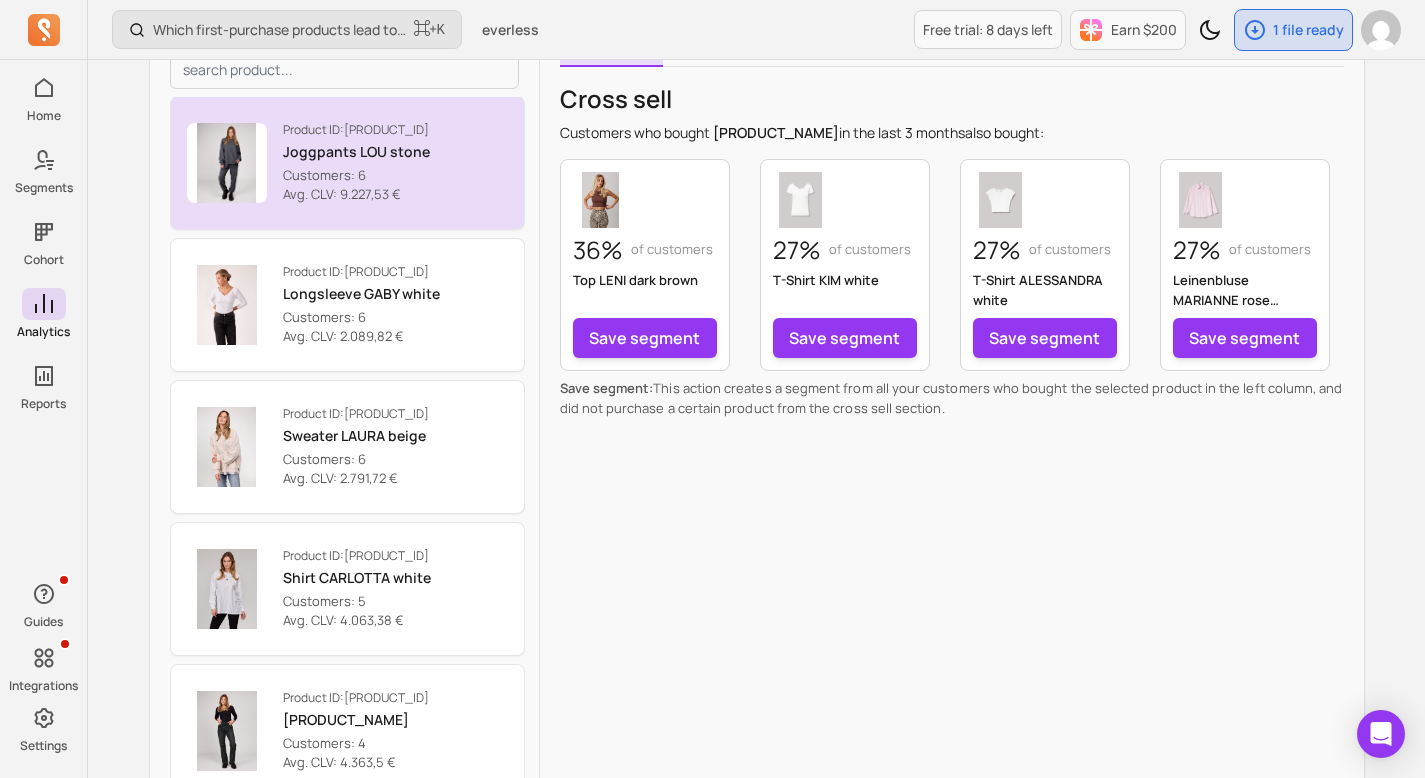 scroll, scrollTop: 11649, scrollLeft: 0, axis: vertical 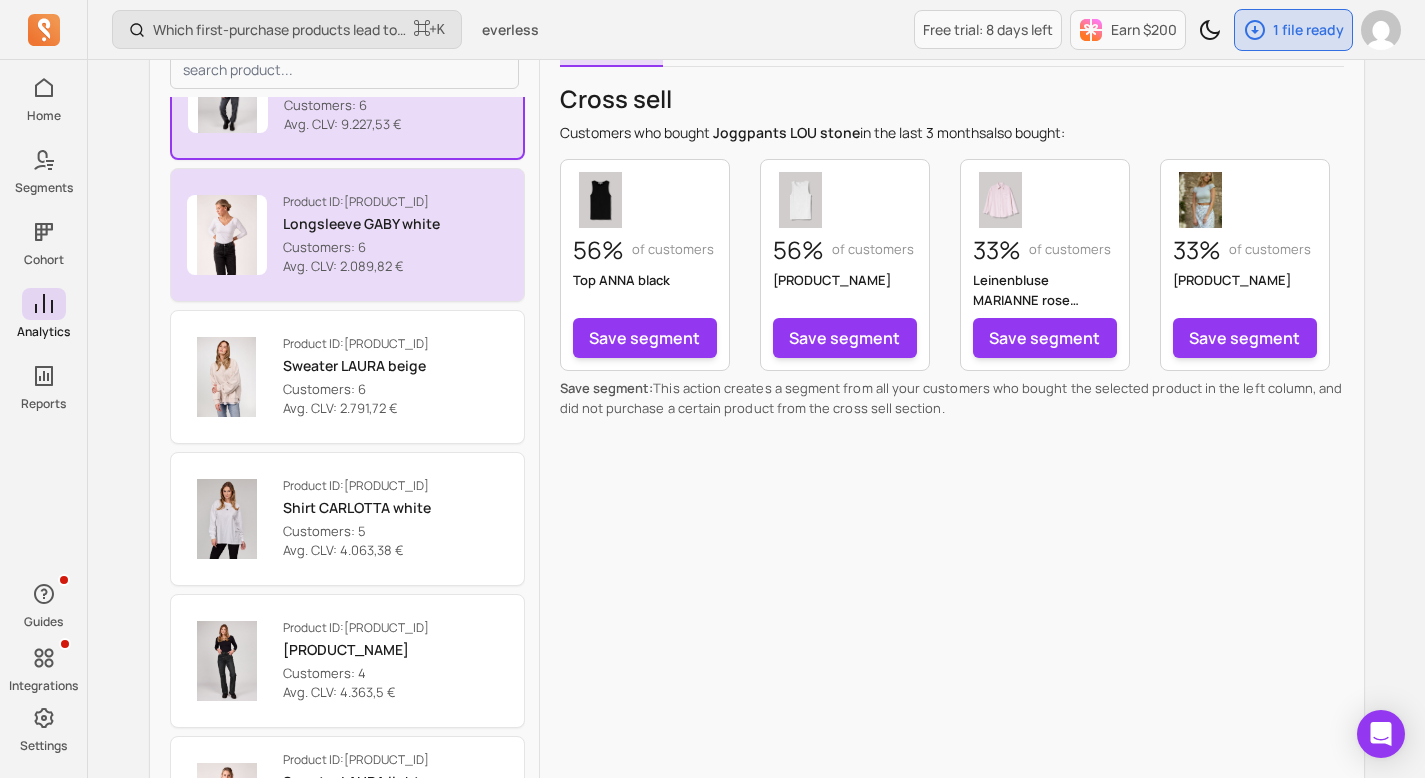 click on "Longsleeve GABY white" at bounding box center (361, 224) 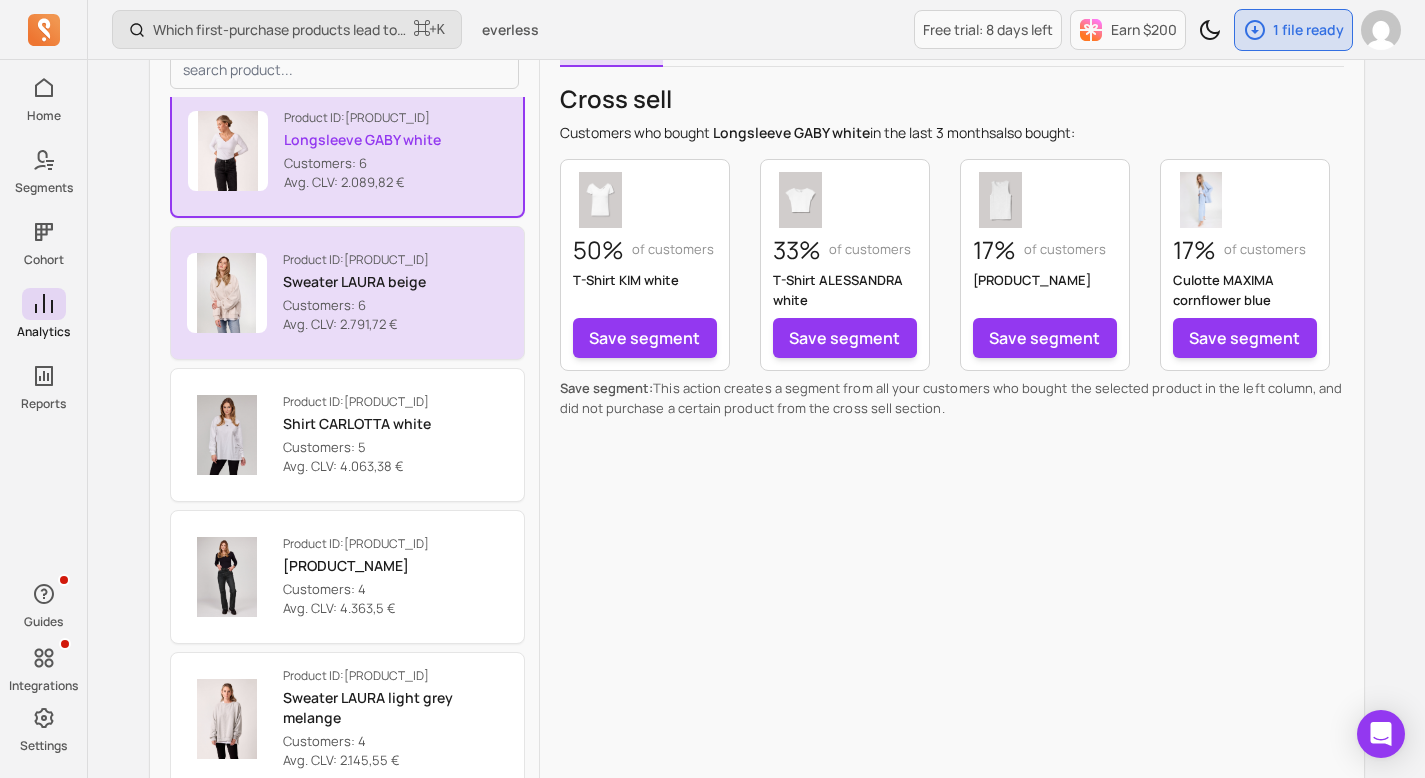 scroll, scrollTop: 11897, scrollLeft: 0, axis: vertical 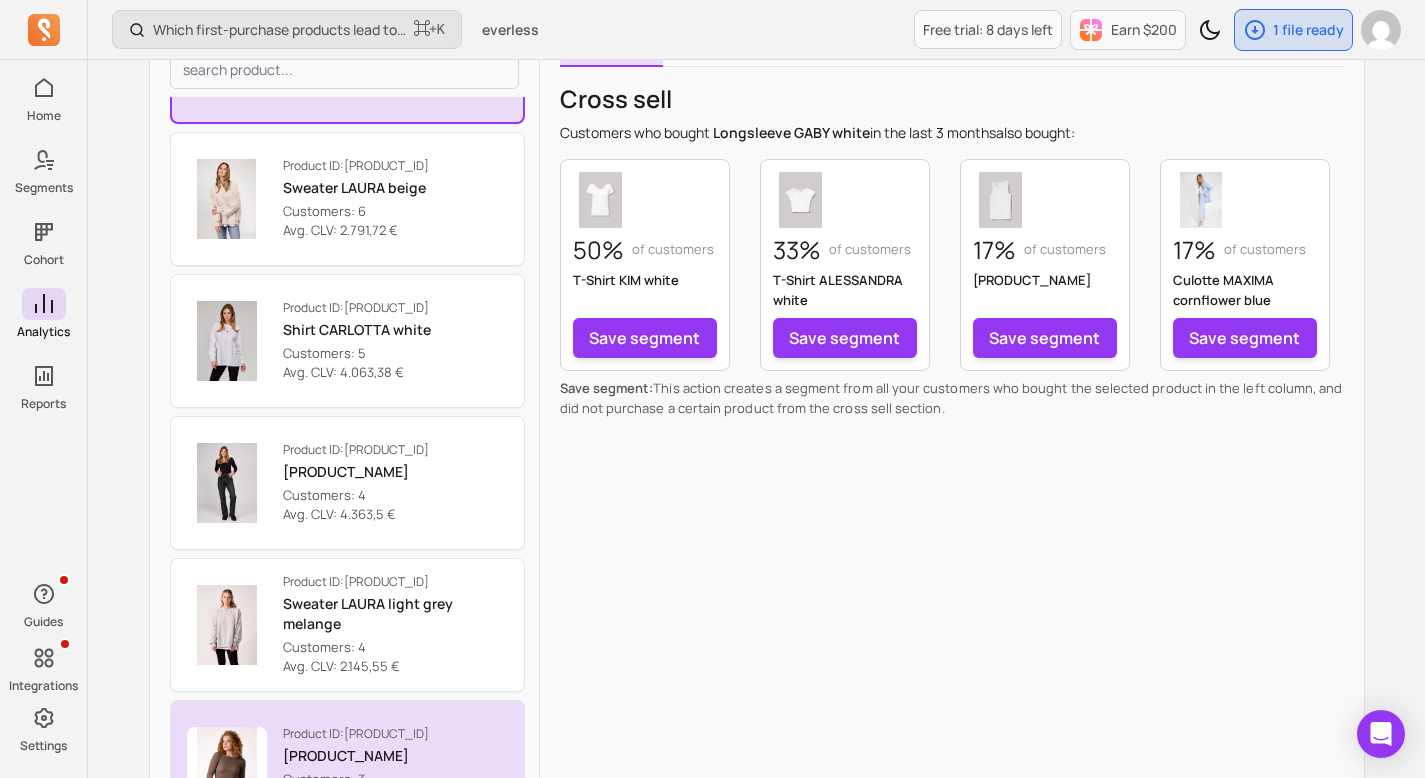 click on "[PRODUCT_NAME]" at bounding box center (356, 756) 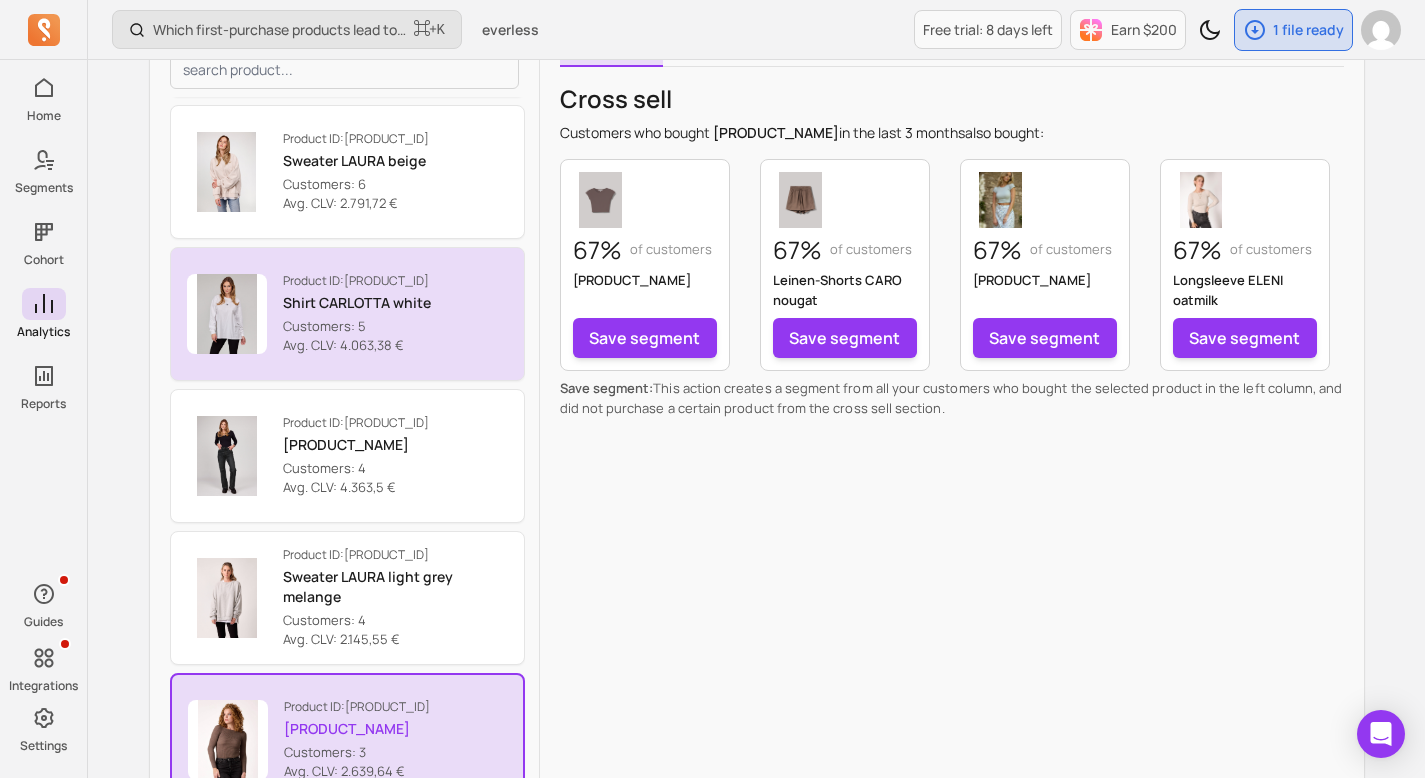 scroll, scrollTop: 11950, scrollLeft: 0, axis: vertical 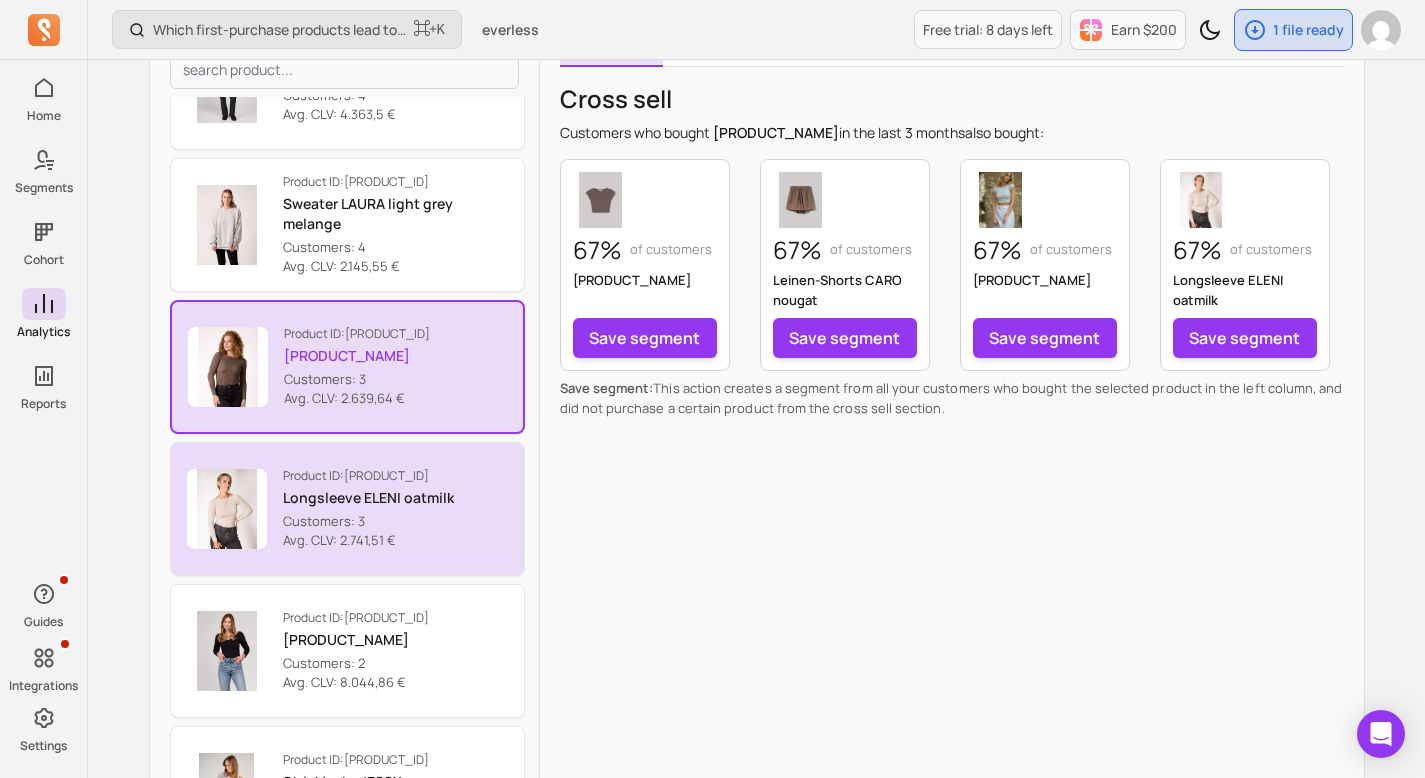 click on "Longsleeve ELENI oatmilk" at bounding box center [368, 498] 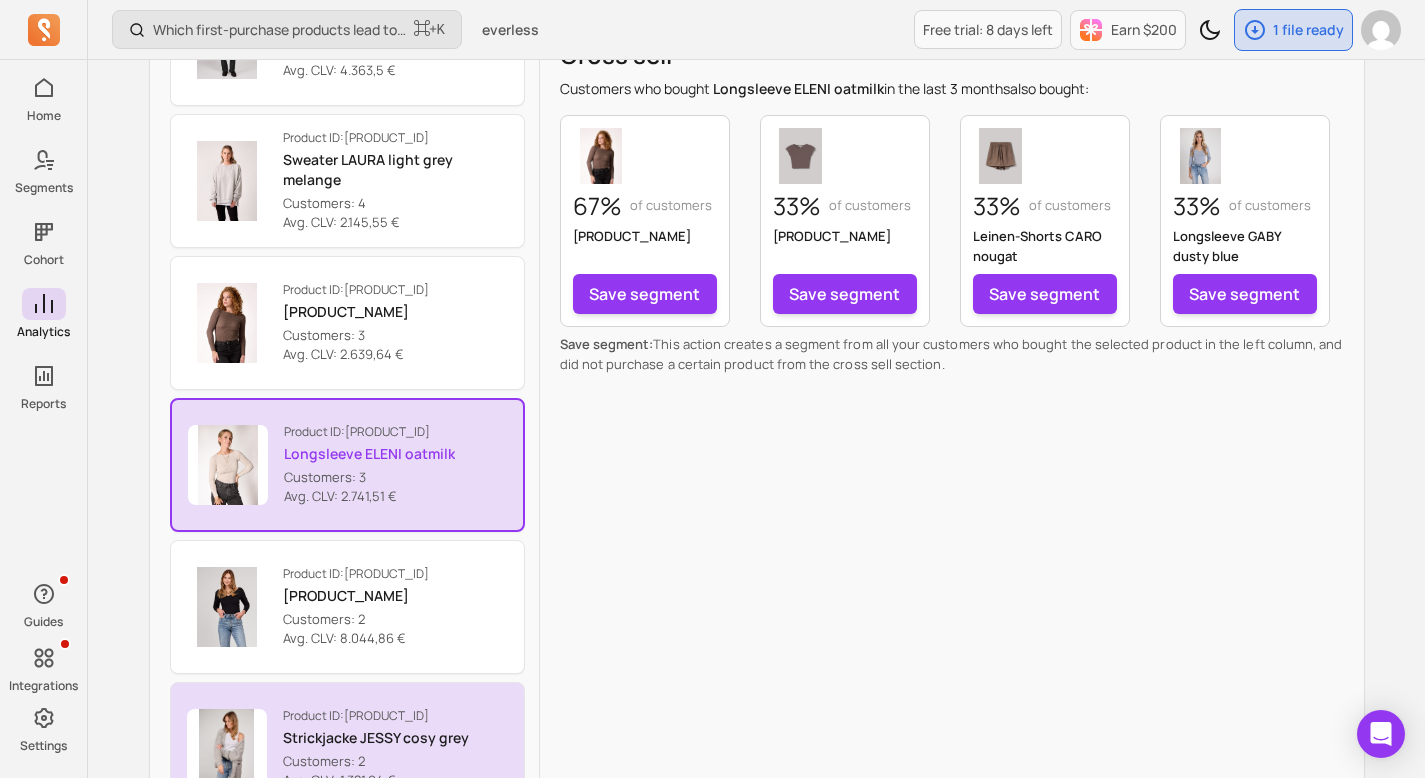 scroll, scrollTop: 668, scrollLeft: 0, axis: vertical 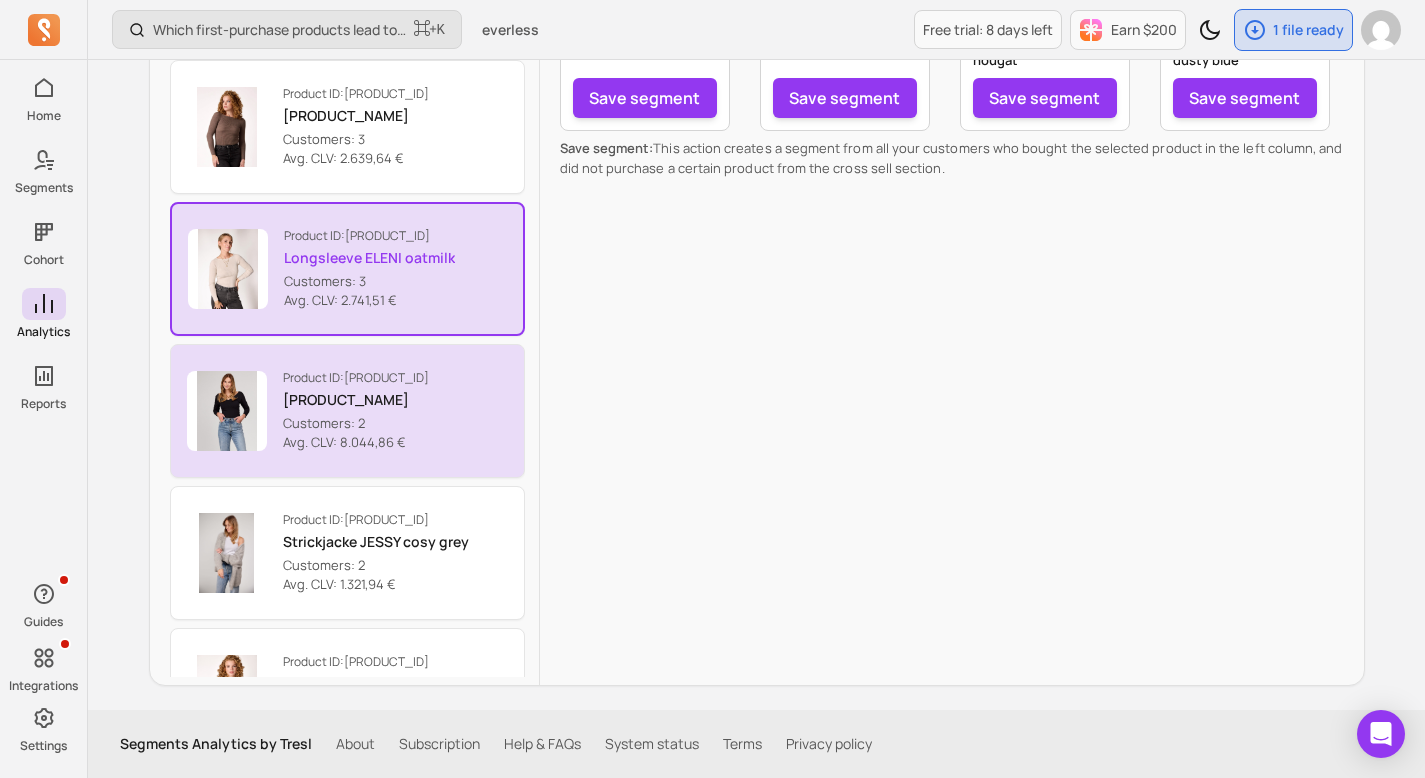 click on "[PRODUCT_NAME]" at bounding box center [356, 400] 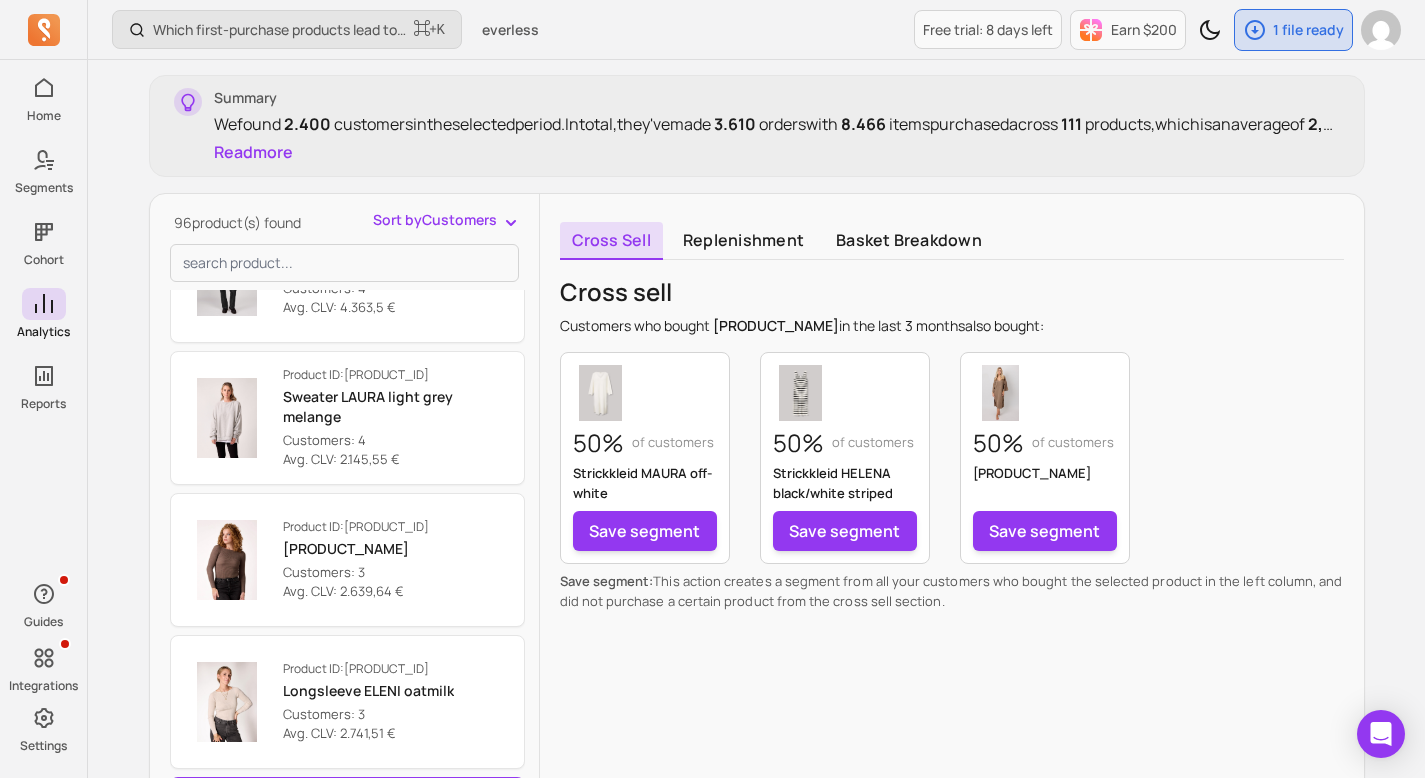 scroll, scrollTop: 237, scrollLeft: 0, axis: vertical 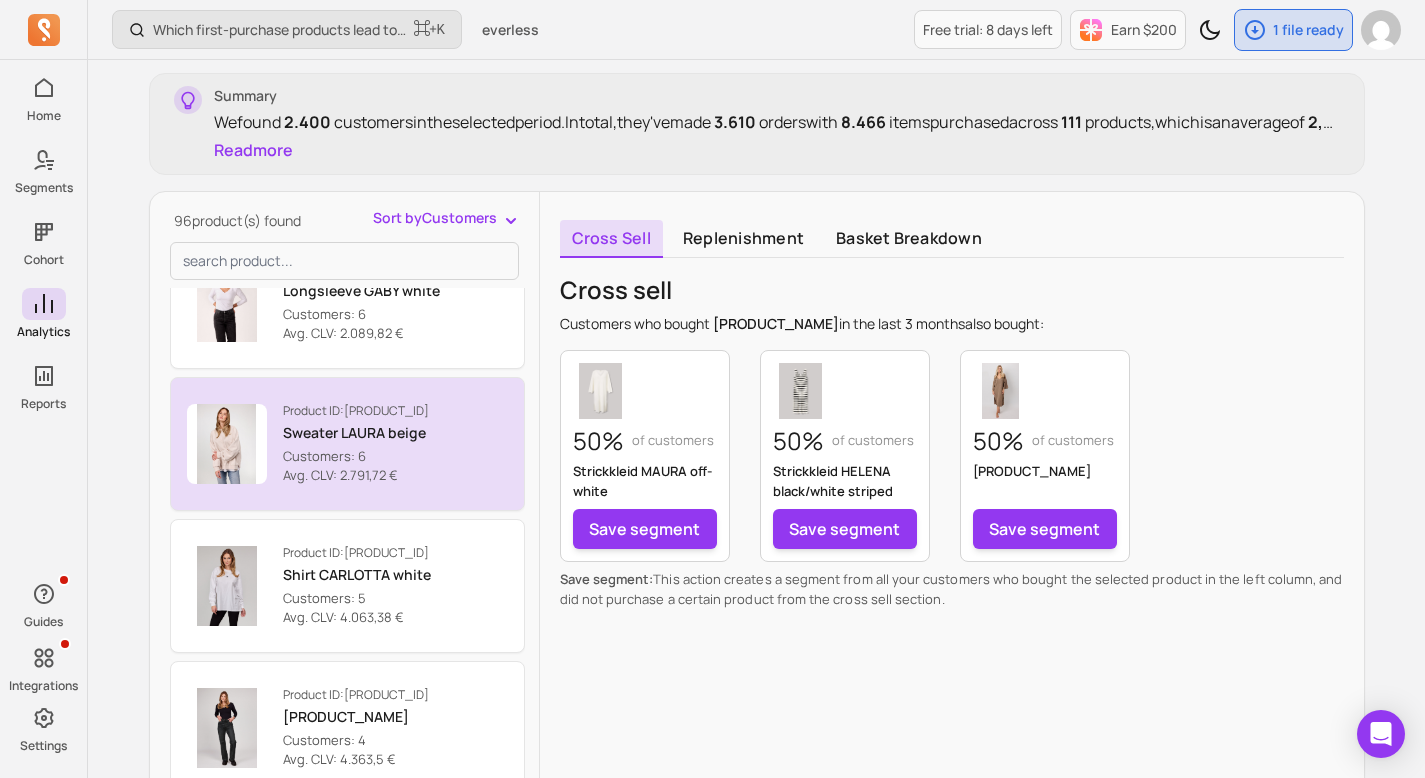 click on "Sweater LAURA beige" at bounding box center (356, 433) 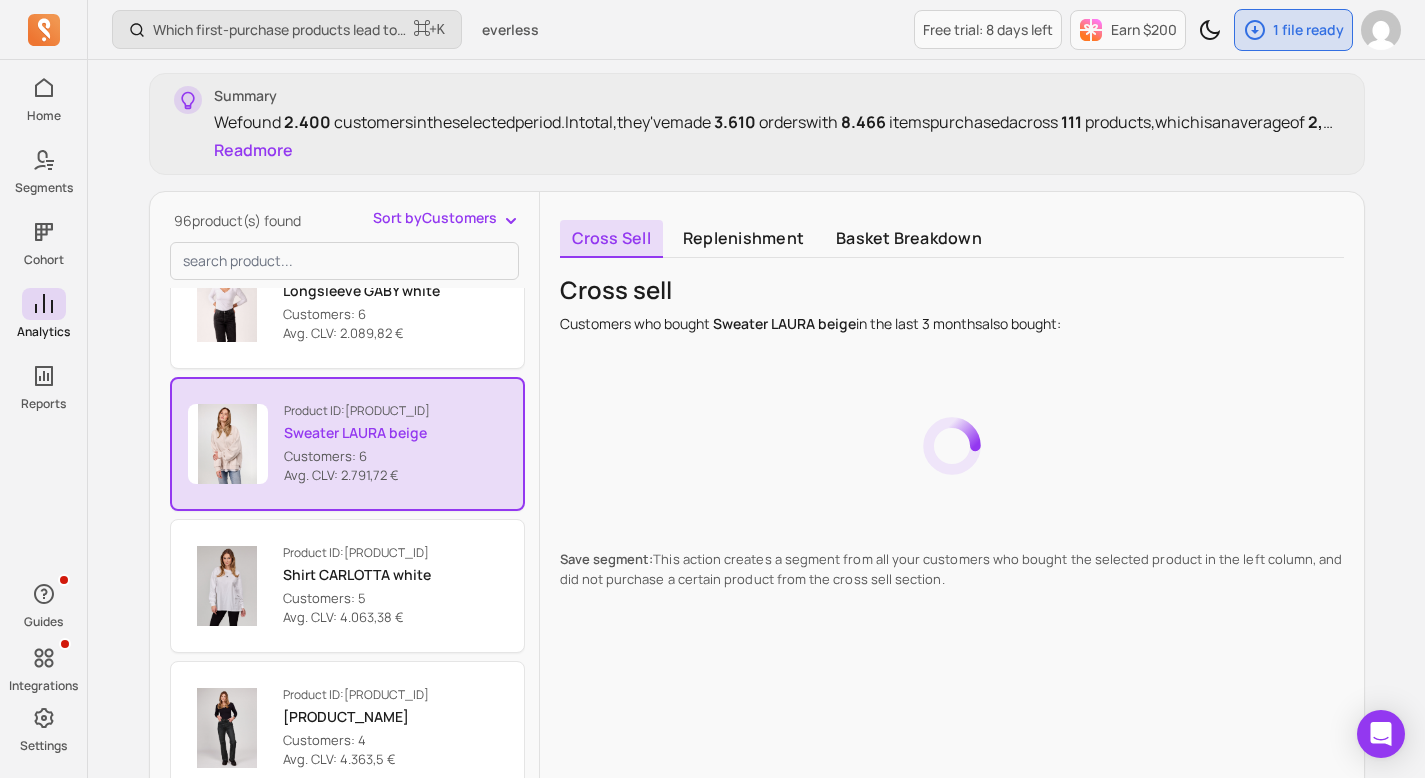 scroll, scrollTop: 11985, scrollLeft: 0, axis: vertical 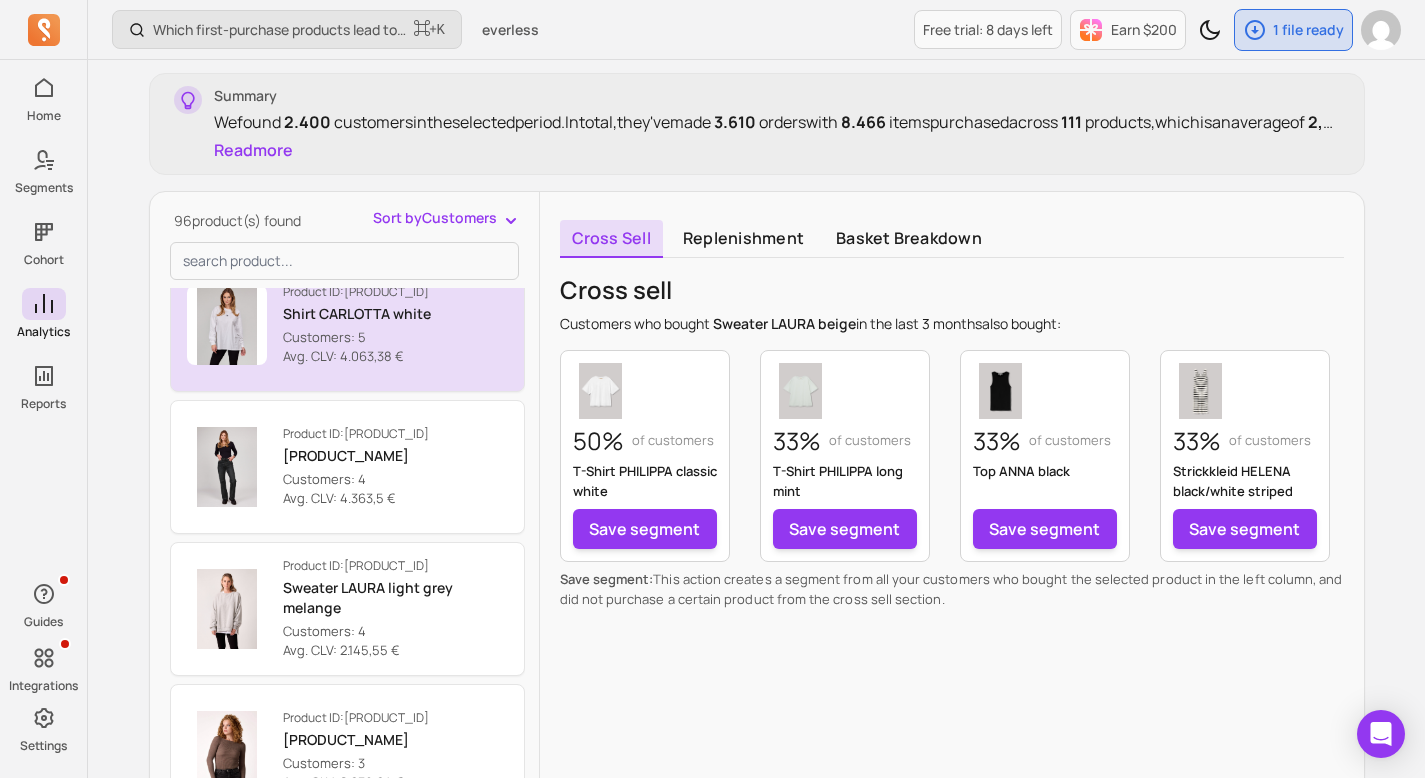 click on "Shirt CARLOTTA white" at bounding box center (357, 314) 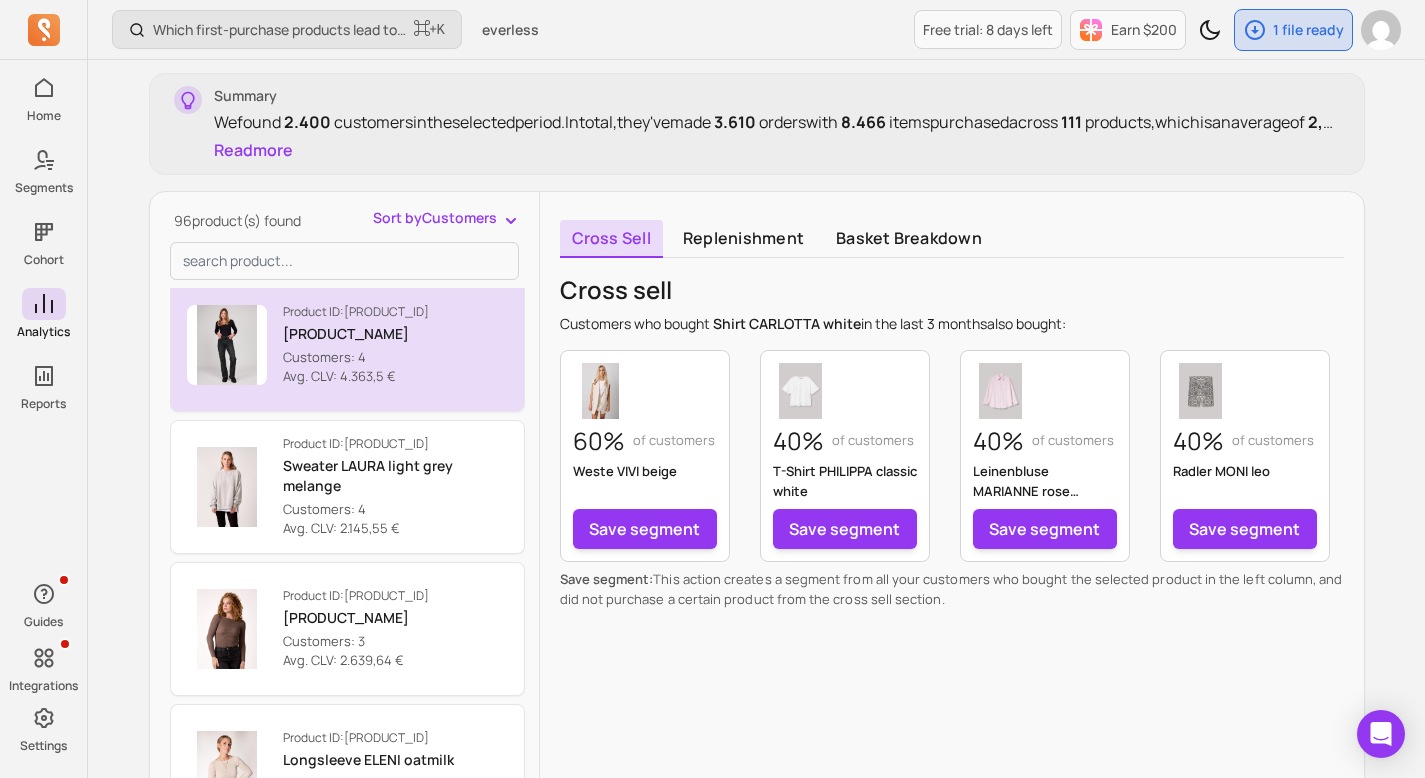 scroll, scrollTop: 12230, scrollLeft: 0, axis: vertical 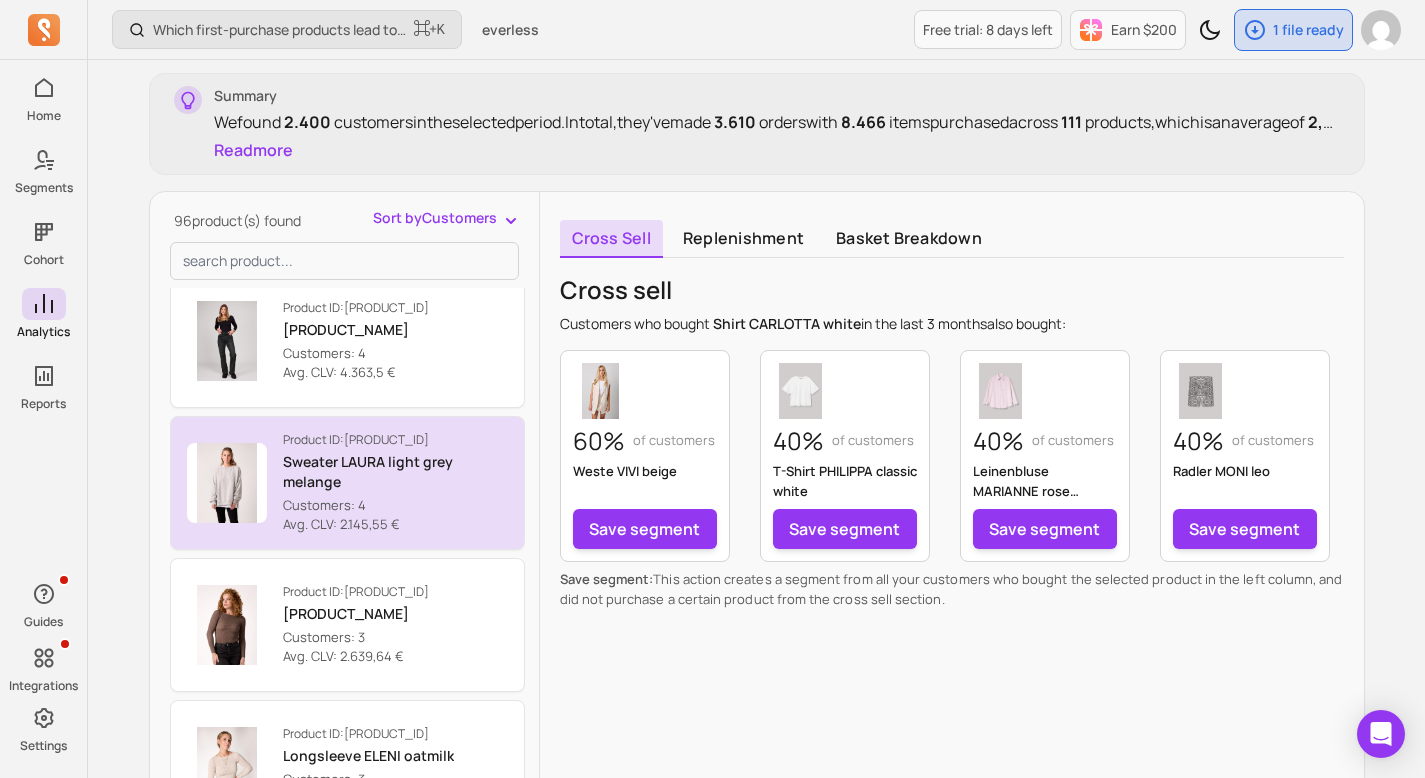 click on "Sweater LAURA light grey melange" at bounding box center (395, 472) 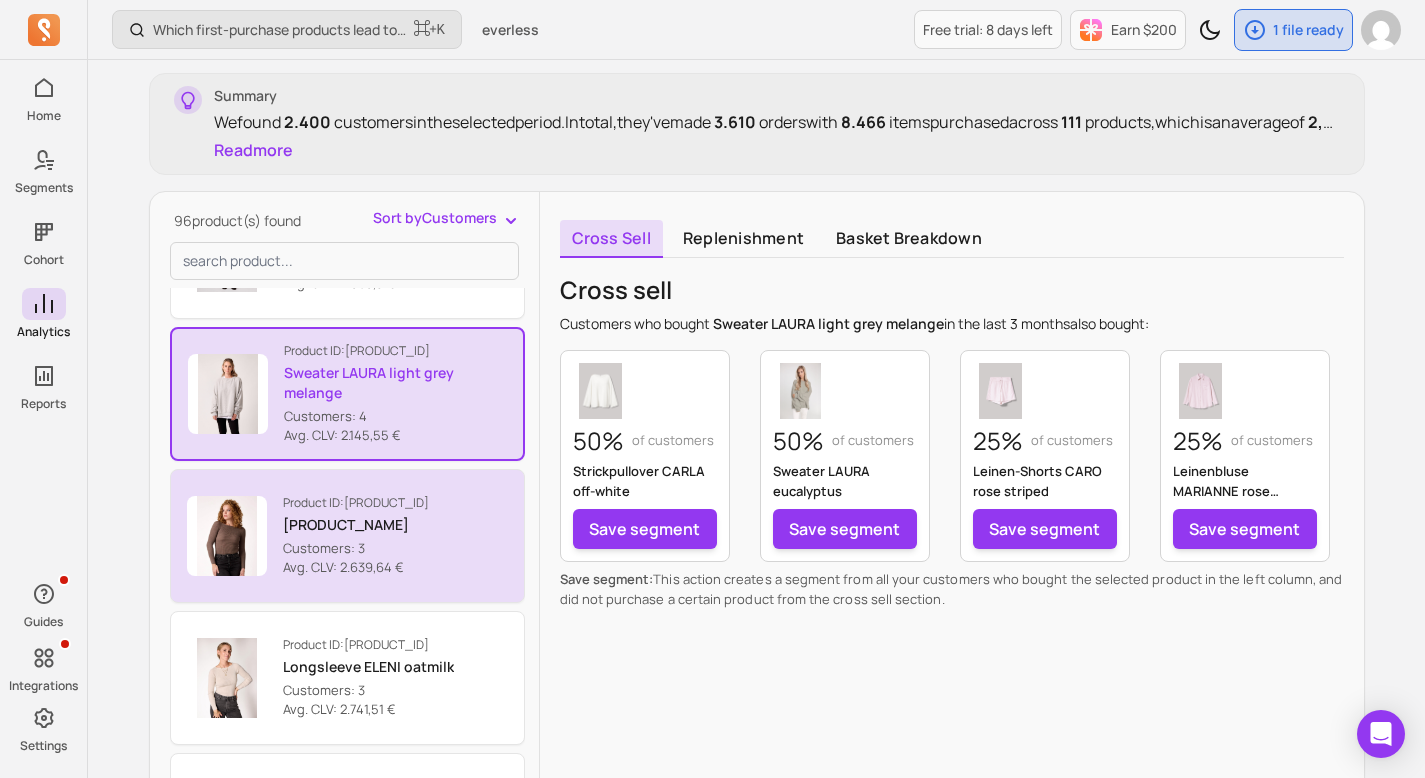 scroll, scrollTop: 12242, scrollLeft: 0, axis: vertical 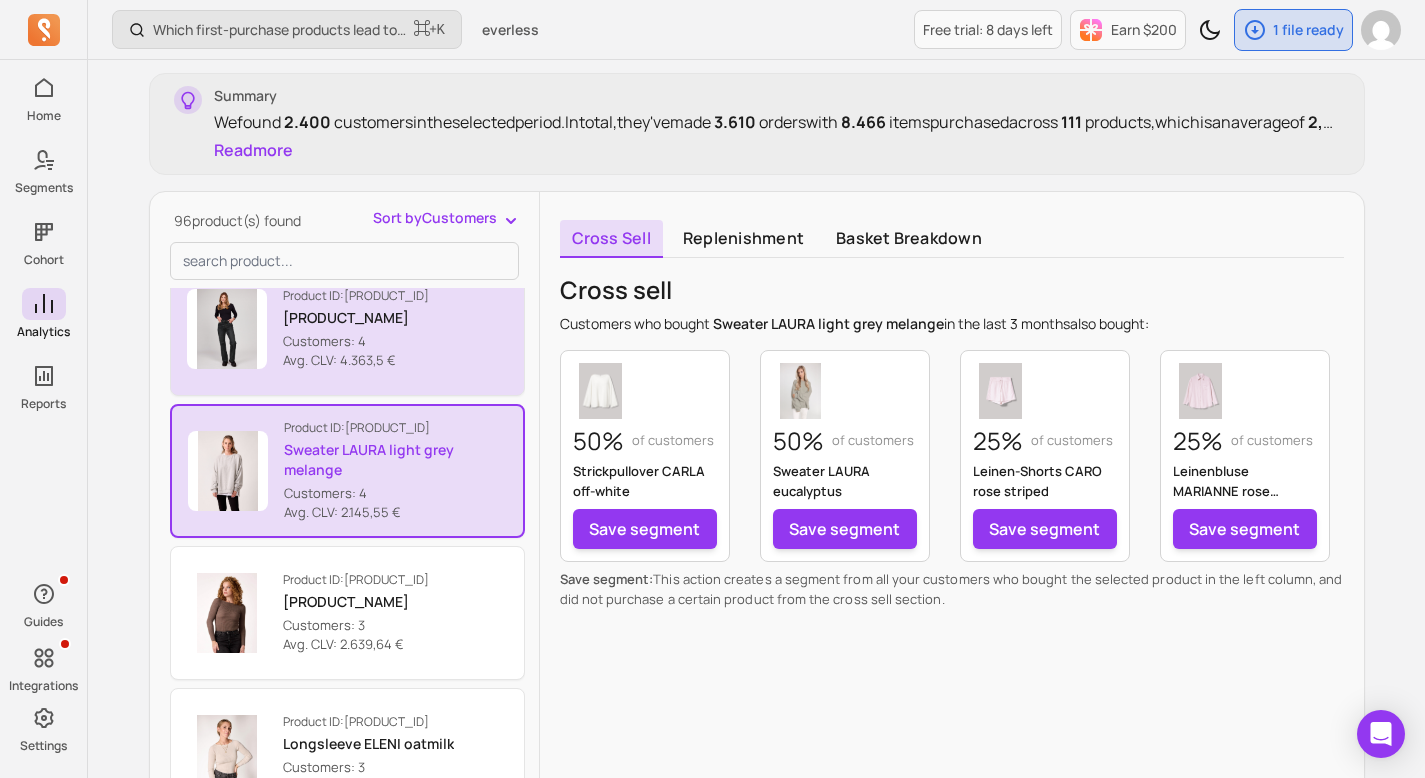 click on "[PRODUCT_NAME]" at bounding box center [356, 318] 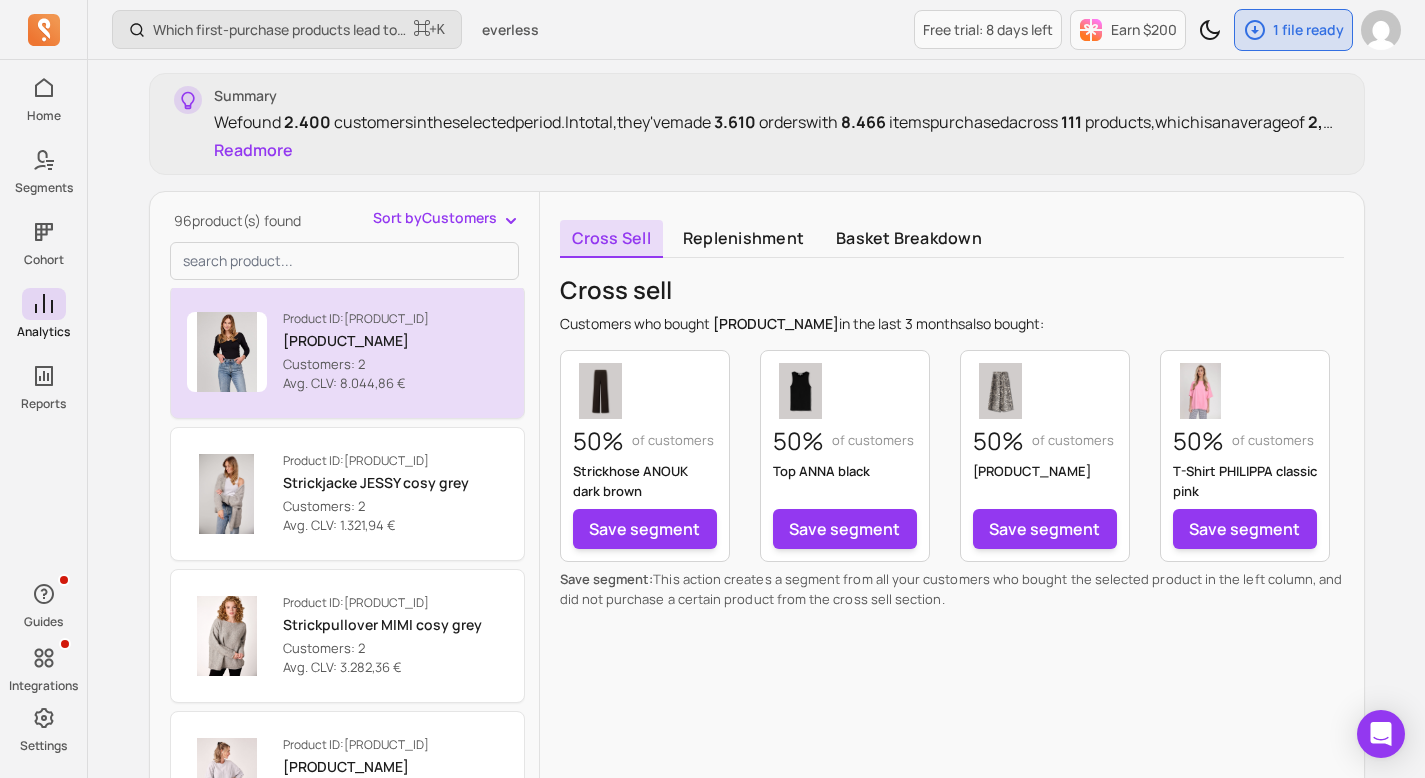 scroll, scrollTop: 12812, scrollLeft: 0, axis: vertical 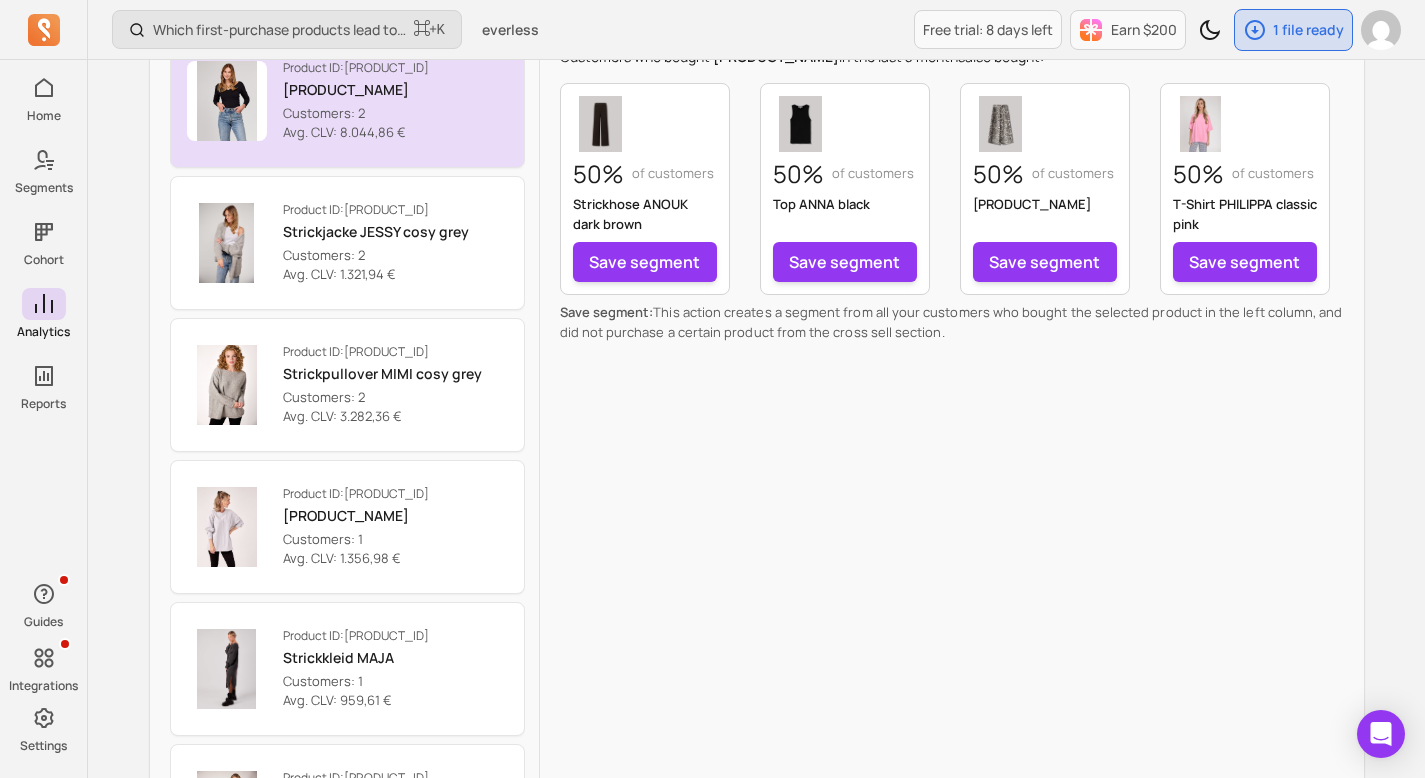 click on "[PRODUCT_NAME]" at bounding box center [356, 90] 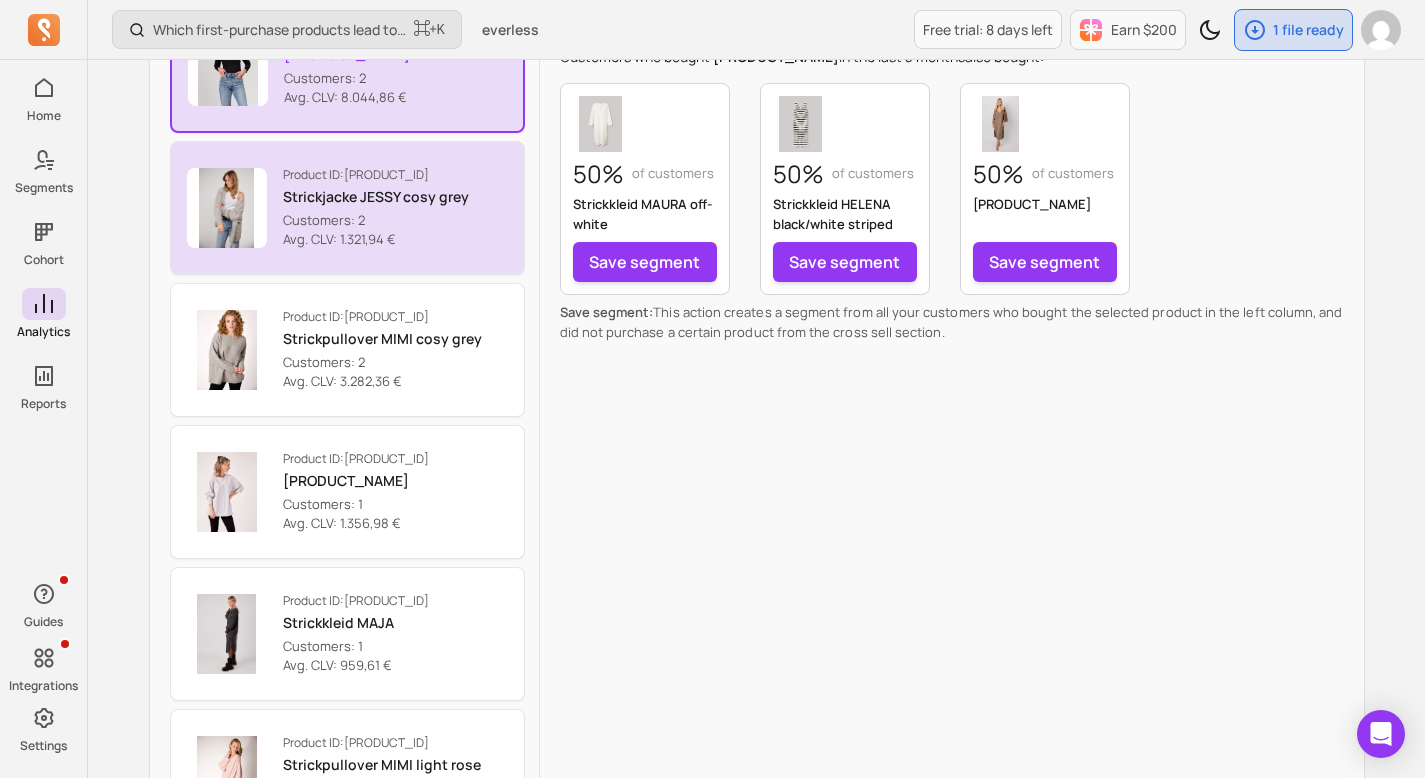 scroll, scrollTop: 12812, scrollLeft: 0, axis: vertical 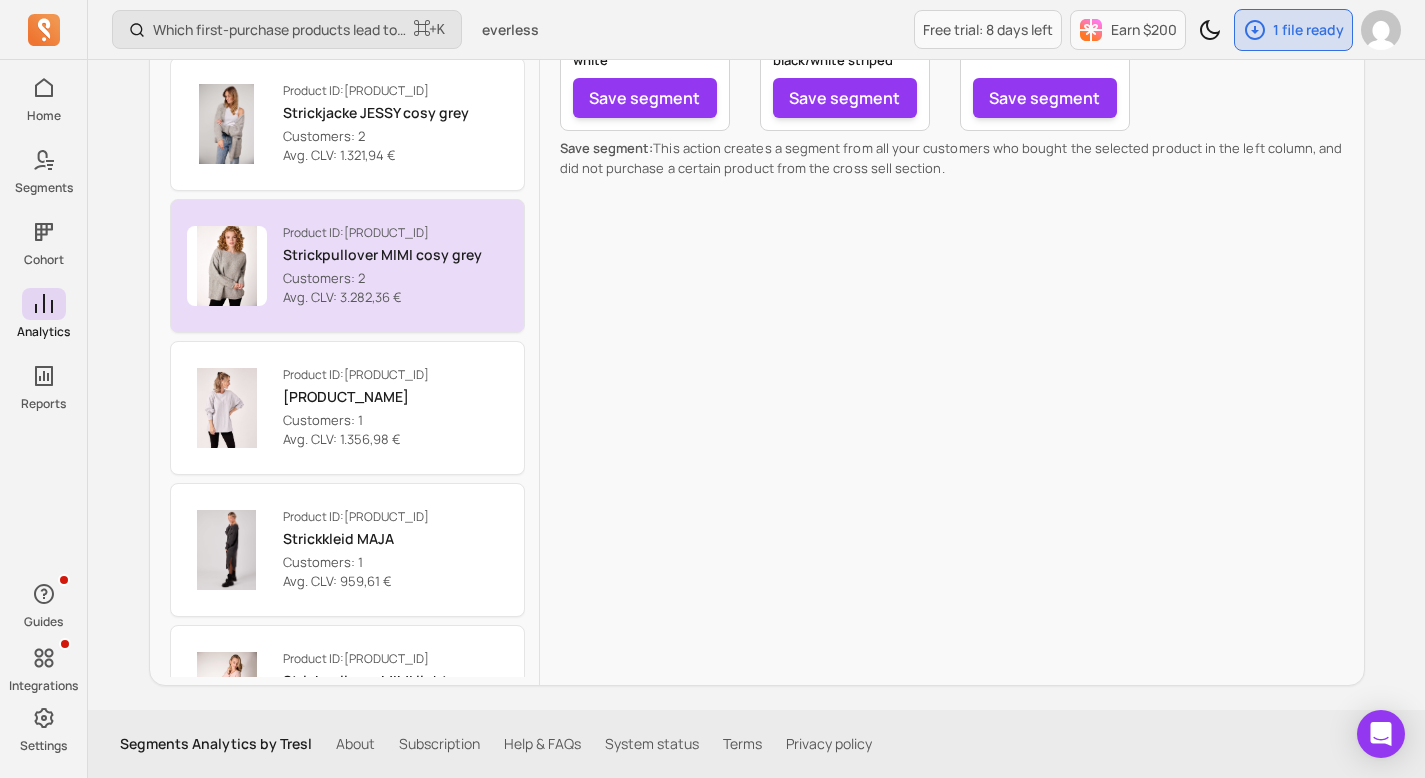 click on "Strickpullover MIMI cosy grey" at bounding box center (382, 255) 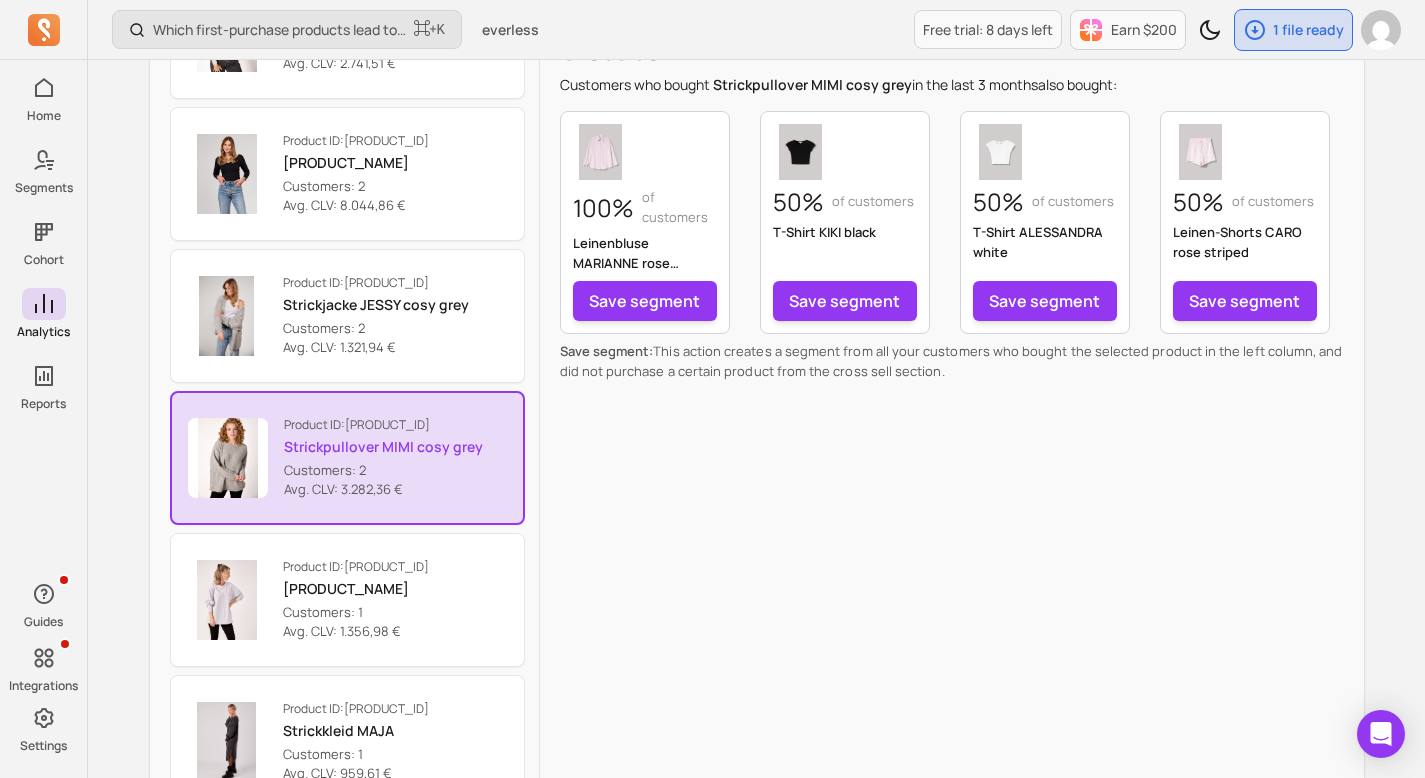 scroll, scrollTop: 457, scrollLeft: 0, axis: vertical 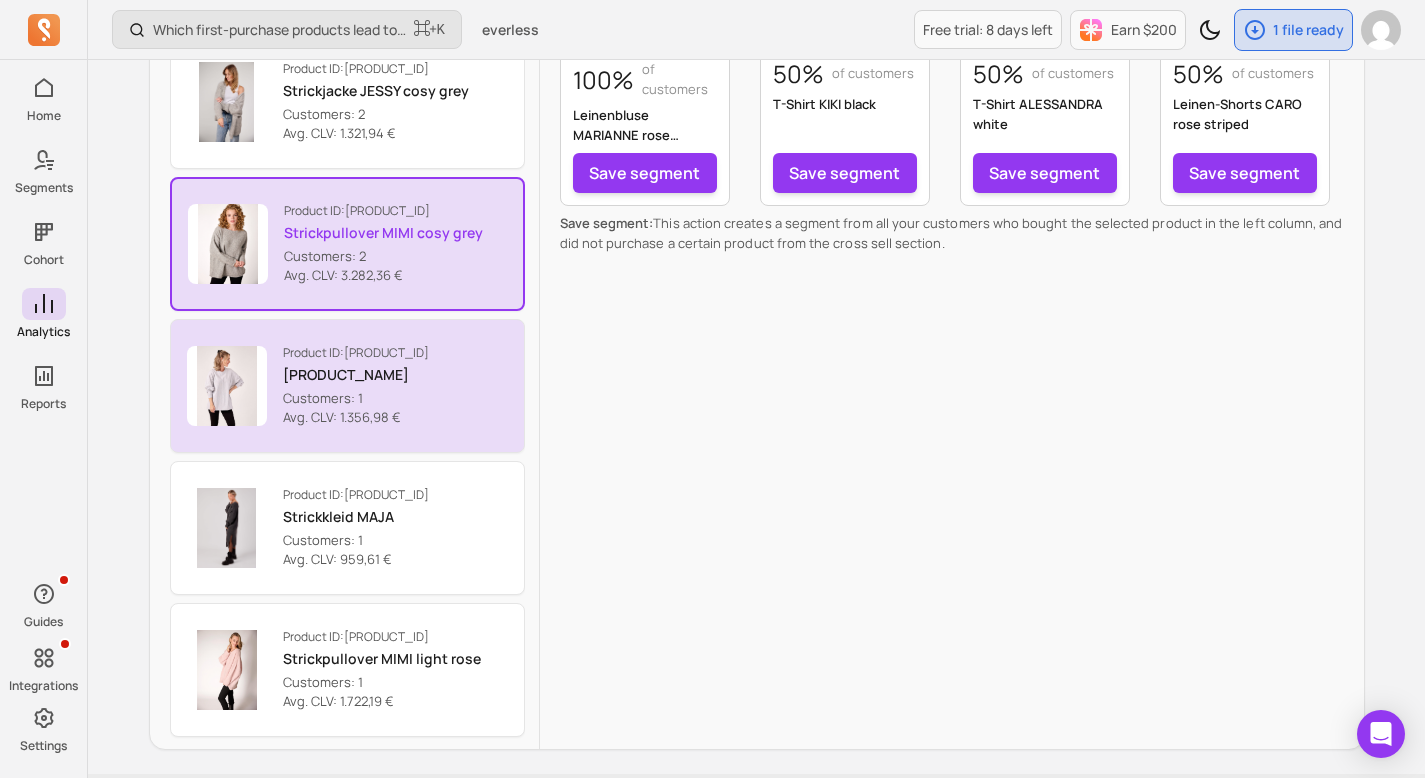 click on "[PRODUCT_NAME]" at bounding box center (356, 375) 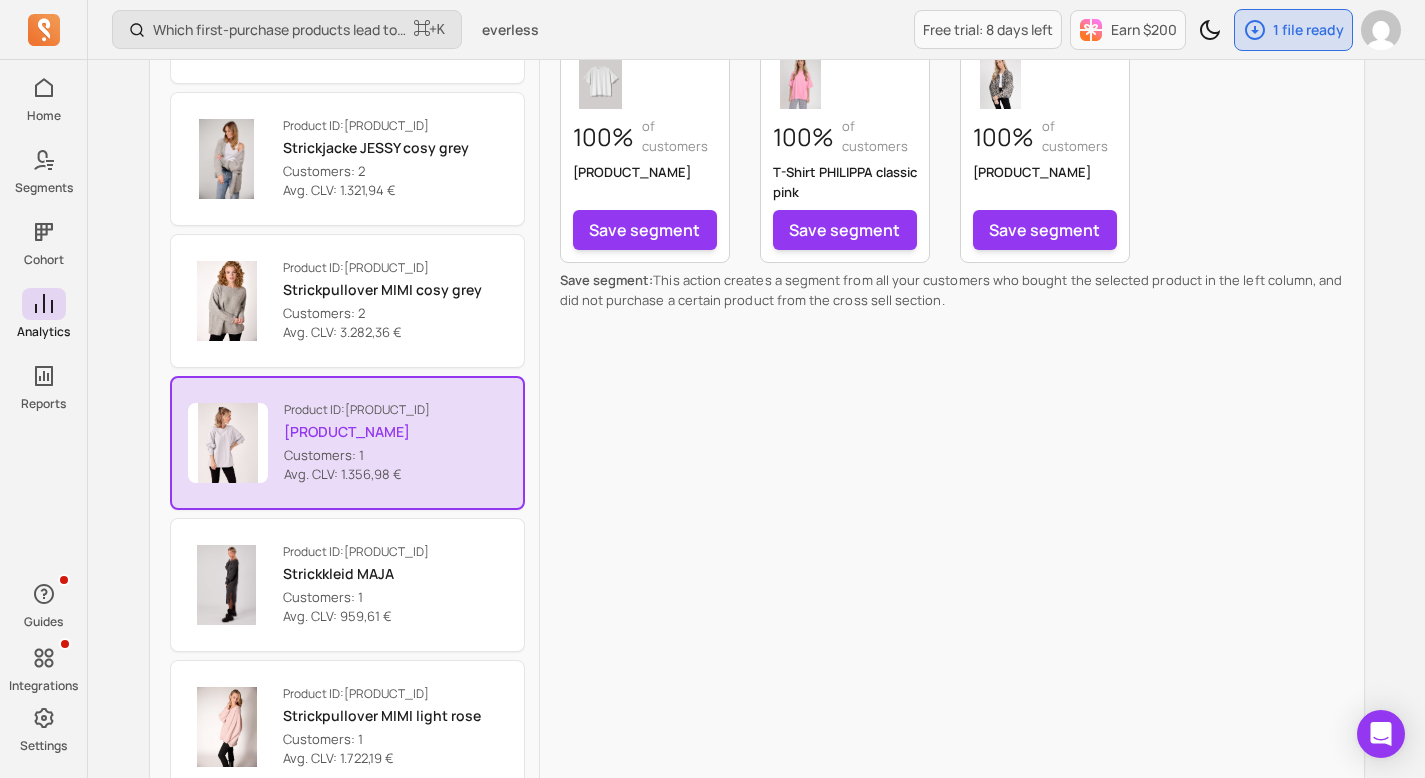 scroll, scrollTop: 435, scrollLeft: 0, axis: vertical 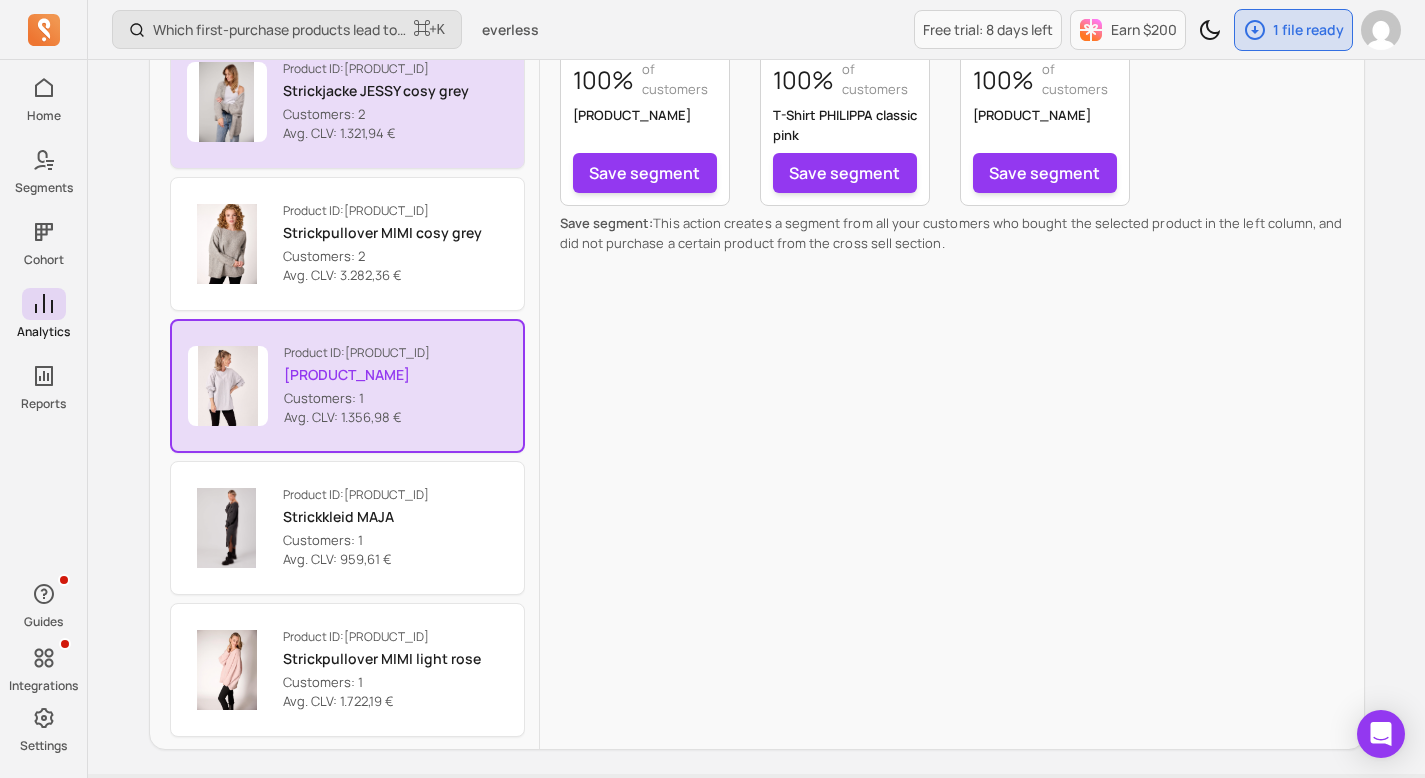 click on "Strickjacke JESSY cosy grey" at bounding box center (376, 91) 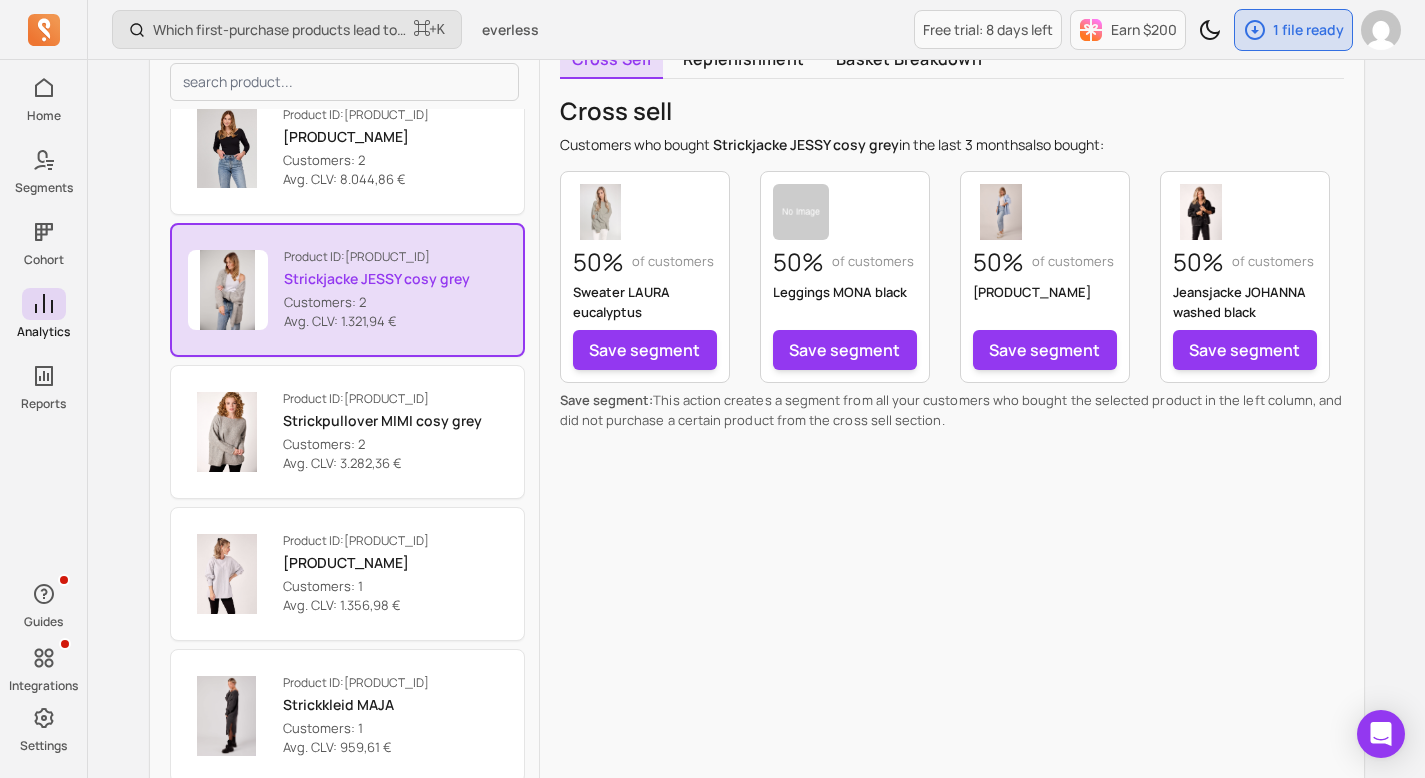 scroll, scrollTop: 345, scrollLeft: 0, axis: vertical 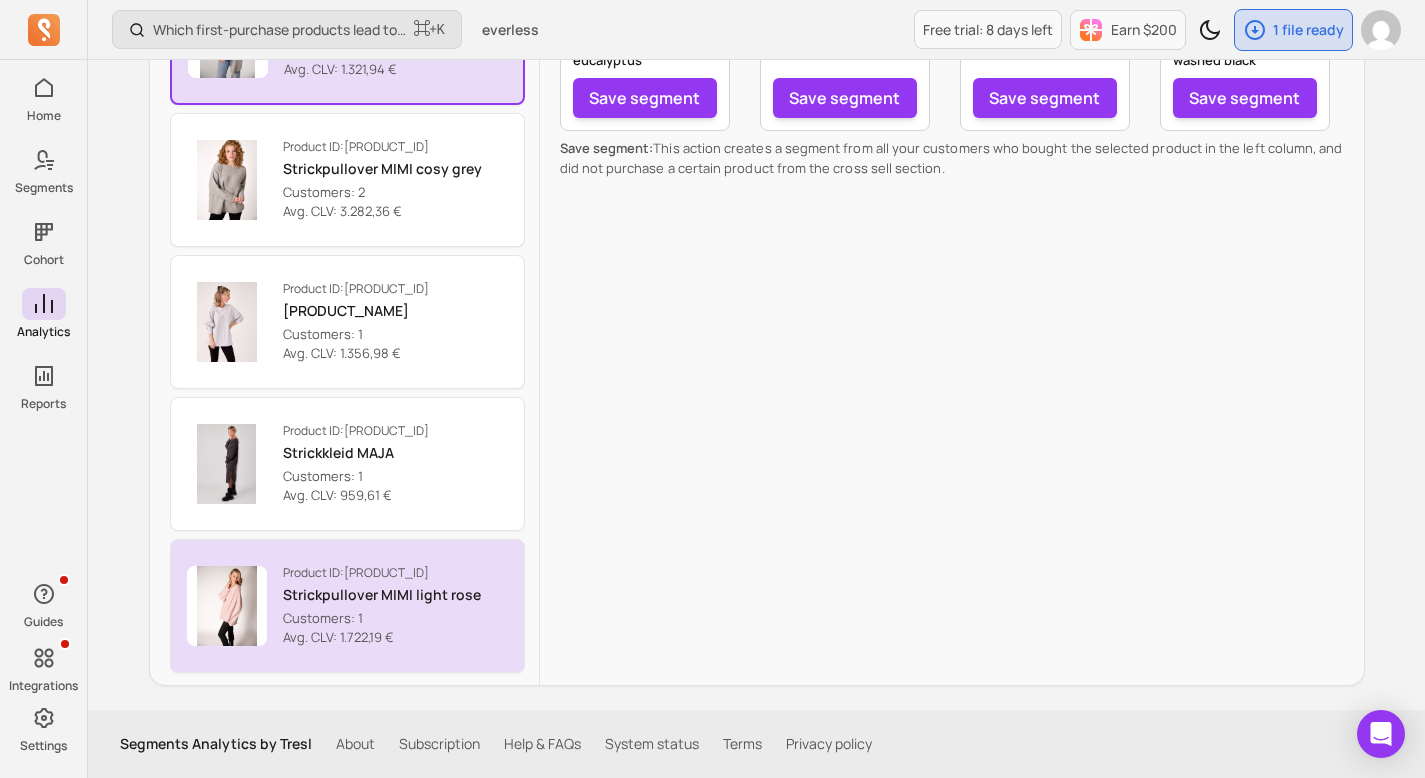 click on "Strickpullover MIMI light rose" at bounding box center [382, 595] 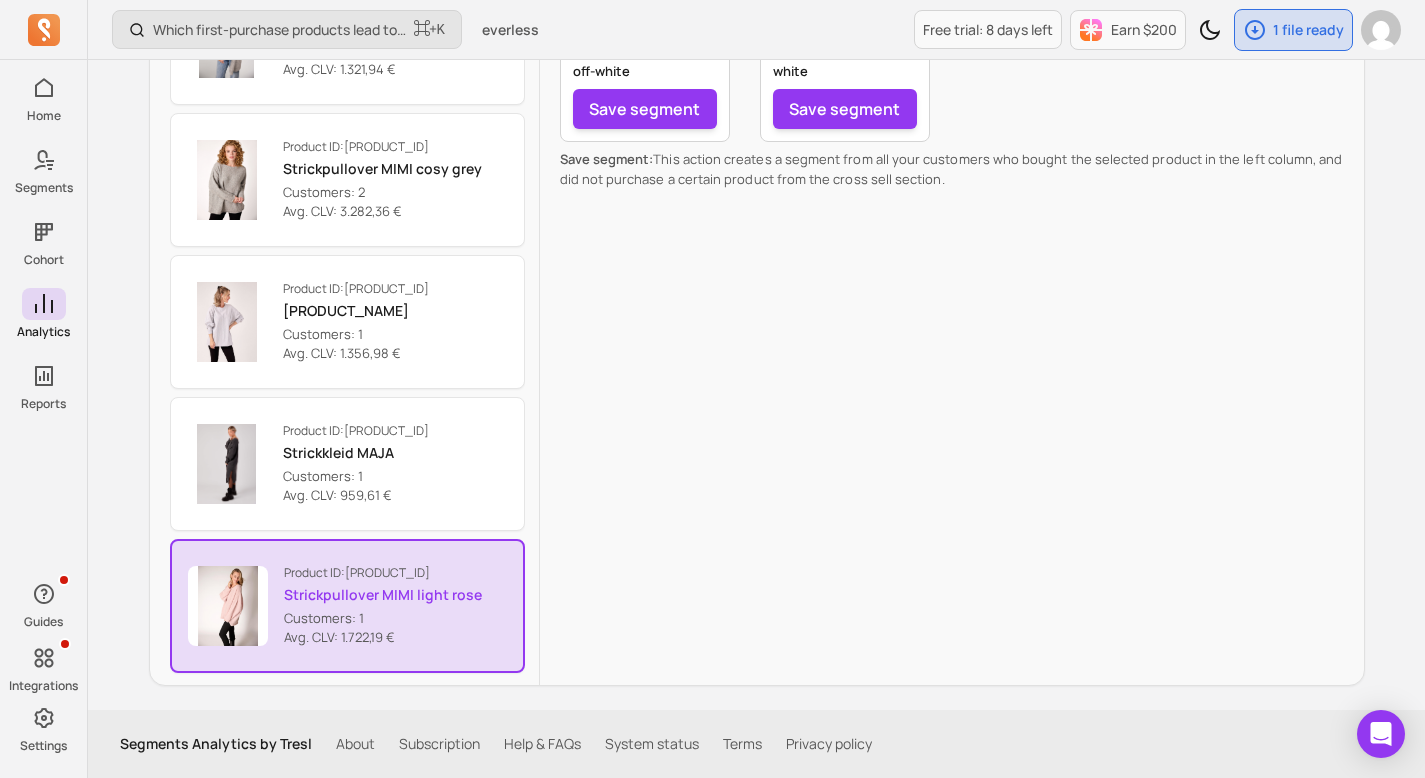 scroll, scrollTop: 266, scrollLeft: 0, axis: vertical 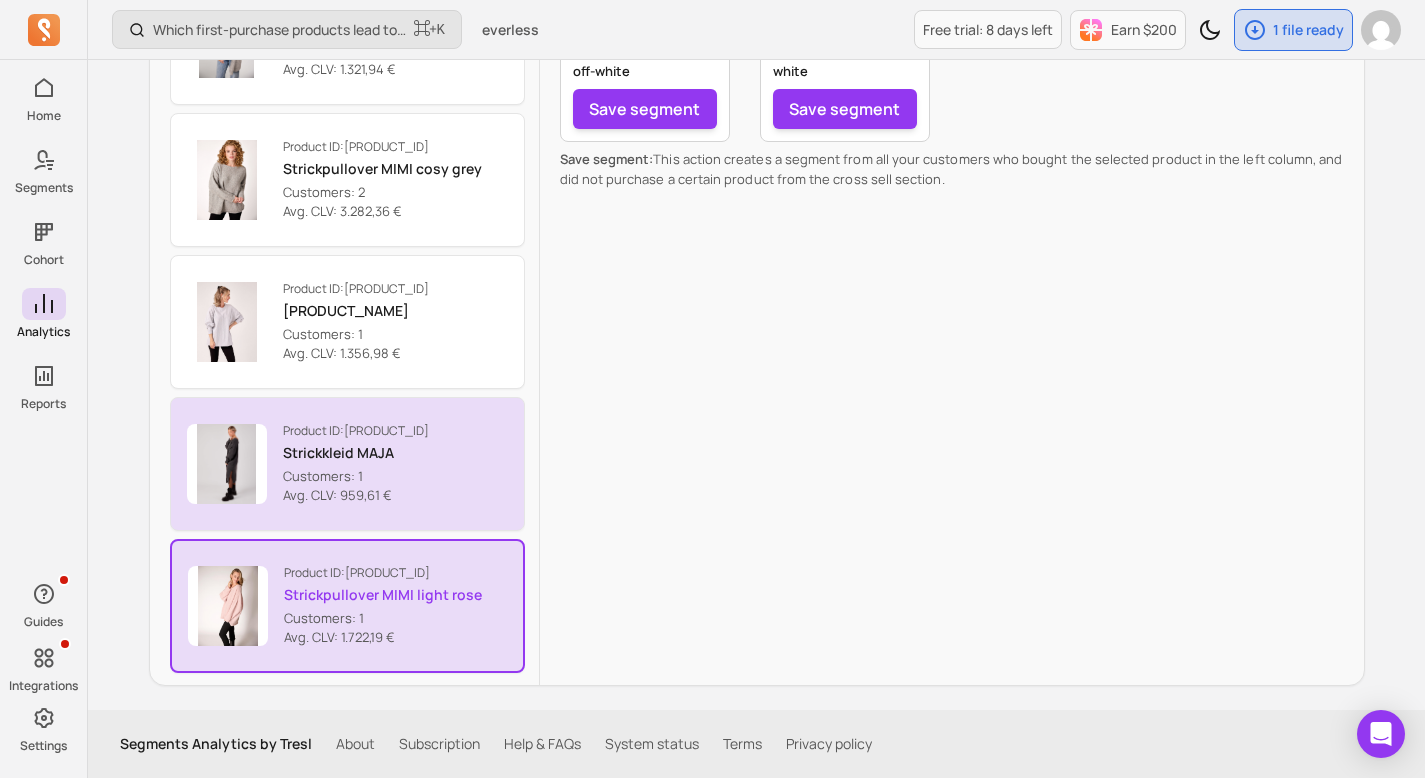 click on "Strickkleid MAJA" at bounding box center (356, 453) 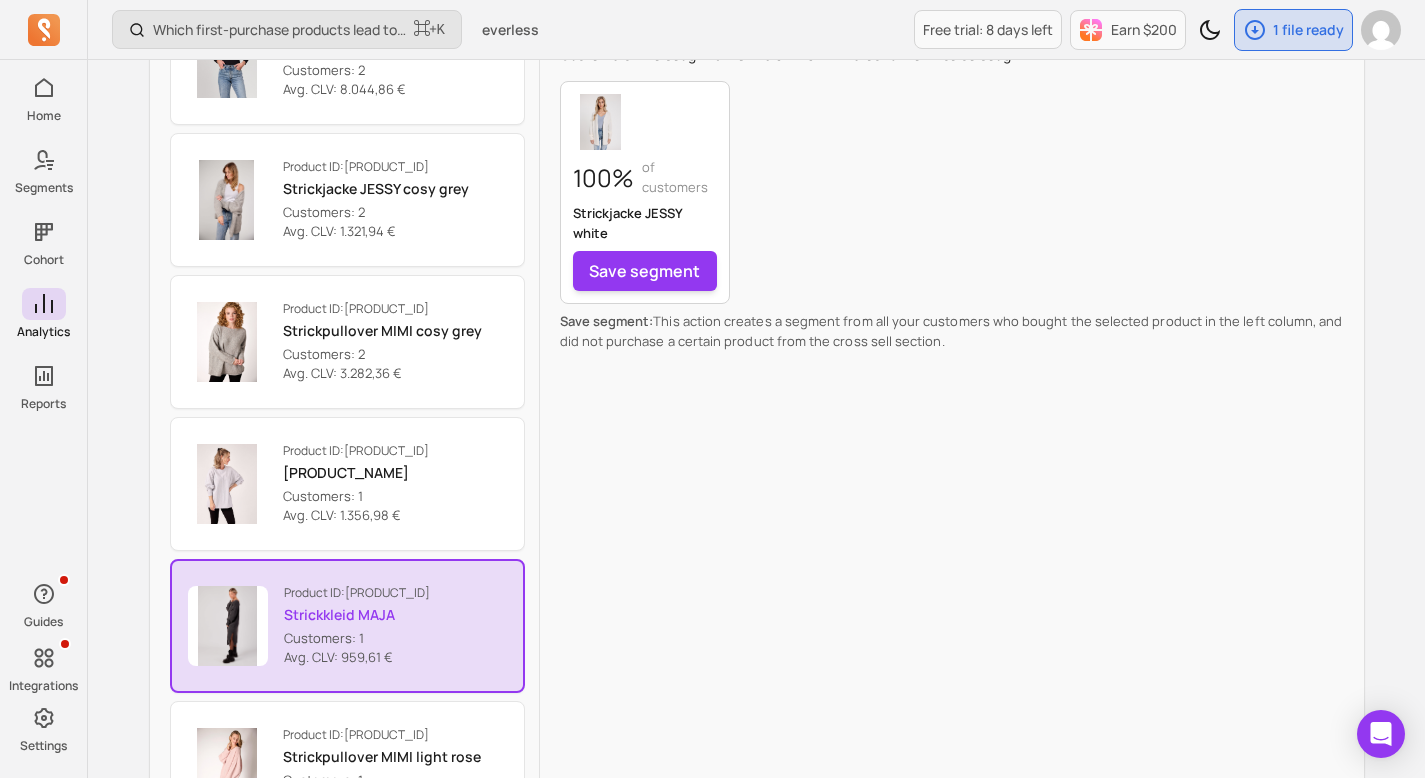 scroll, scrollTop: 261, scrollLeft: 0, axis: vertical 